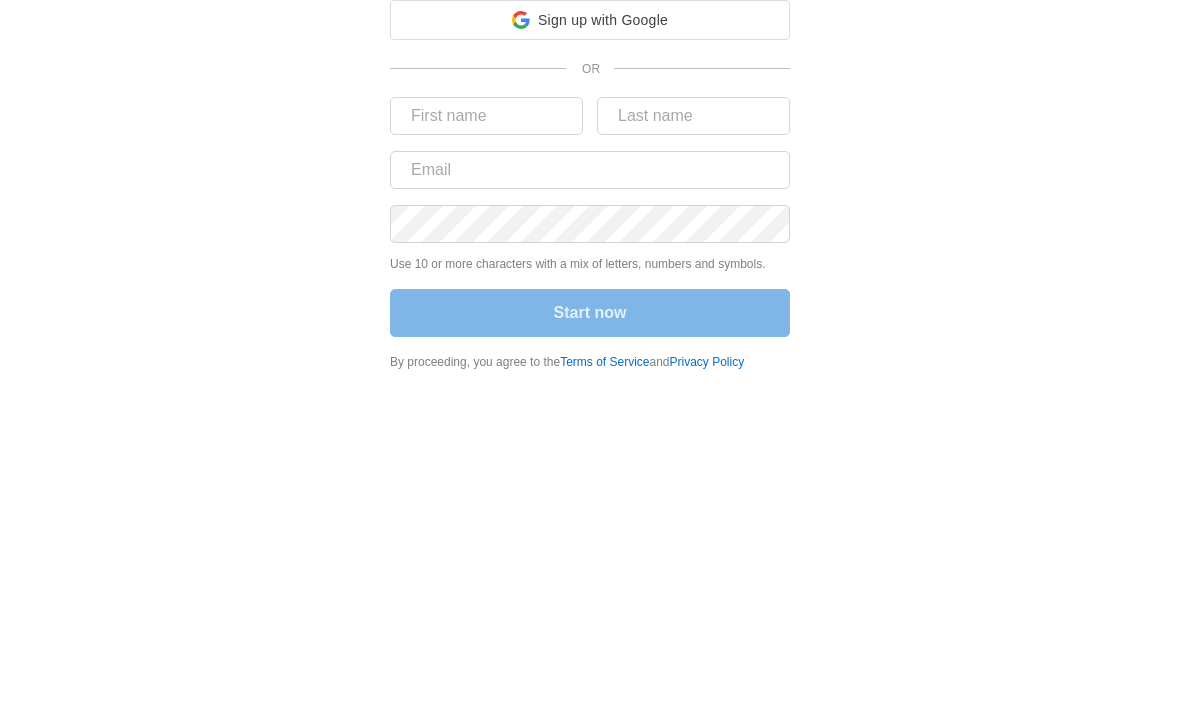 scroll, scrollTop: 0, scrollLeft: 0, axis: both 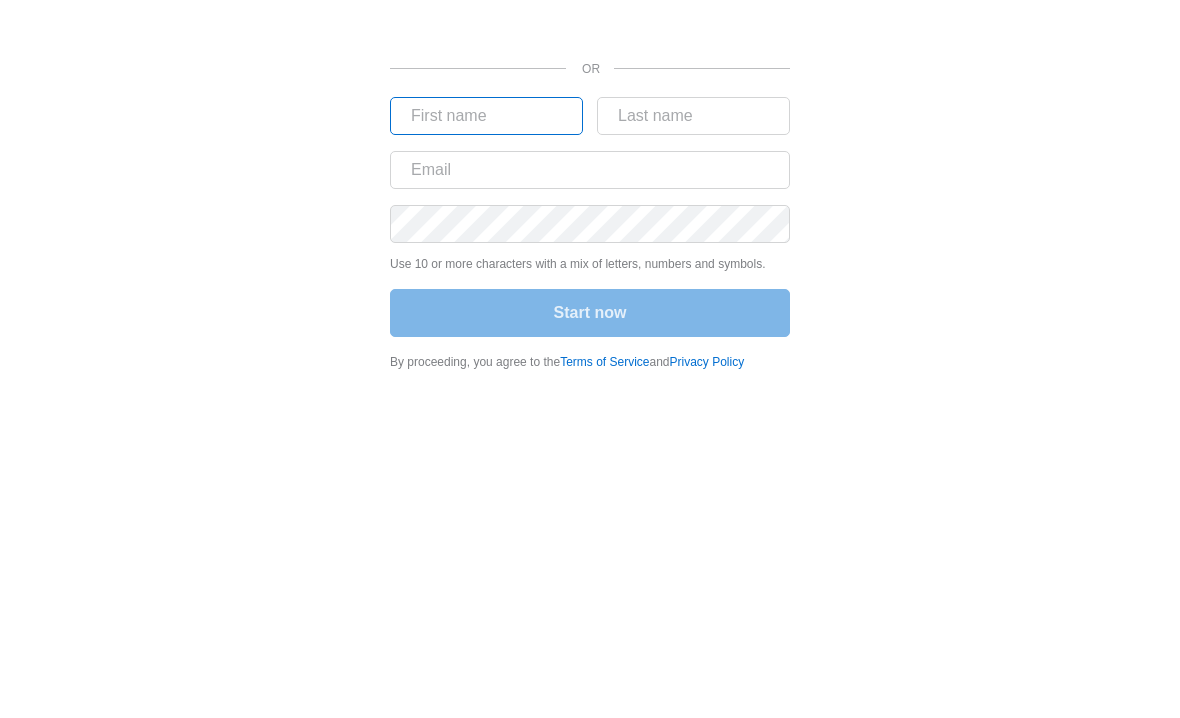 click at bounding box center [486, 116] 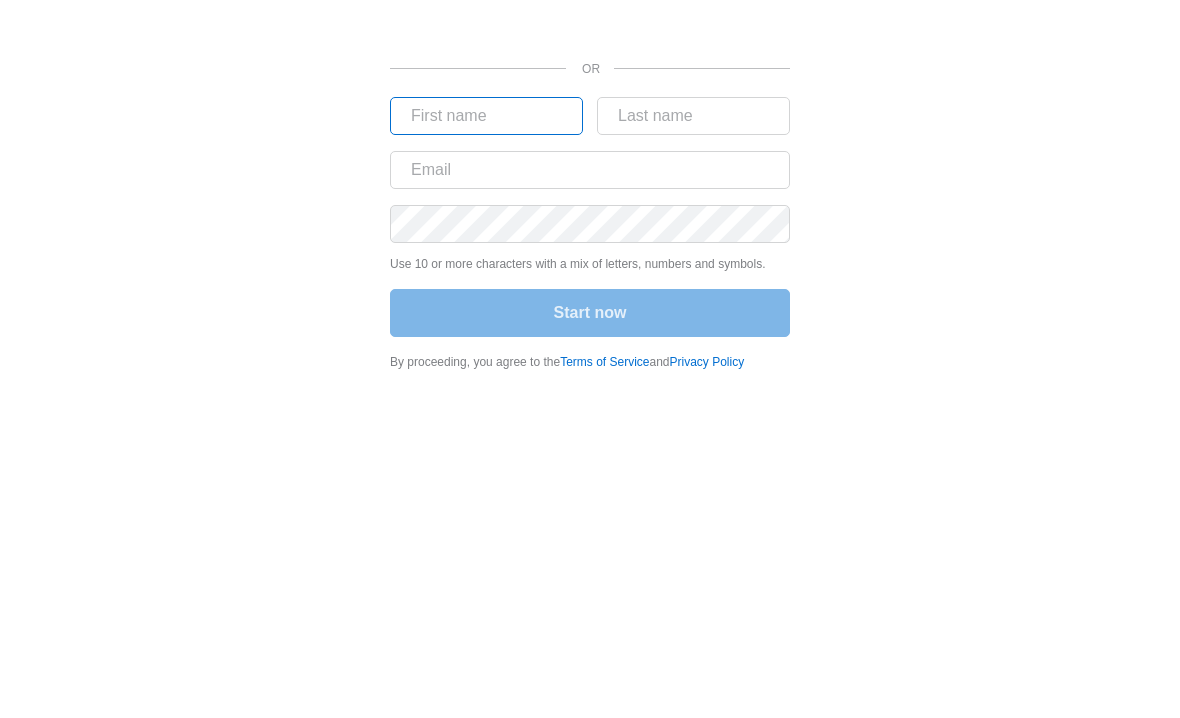 click at bounding box center (486, 116) 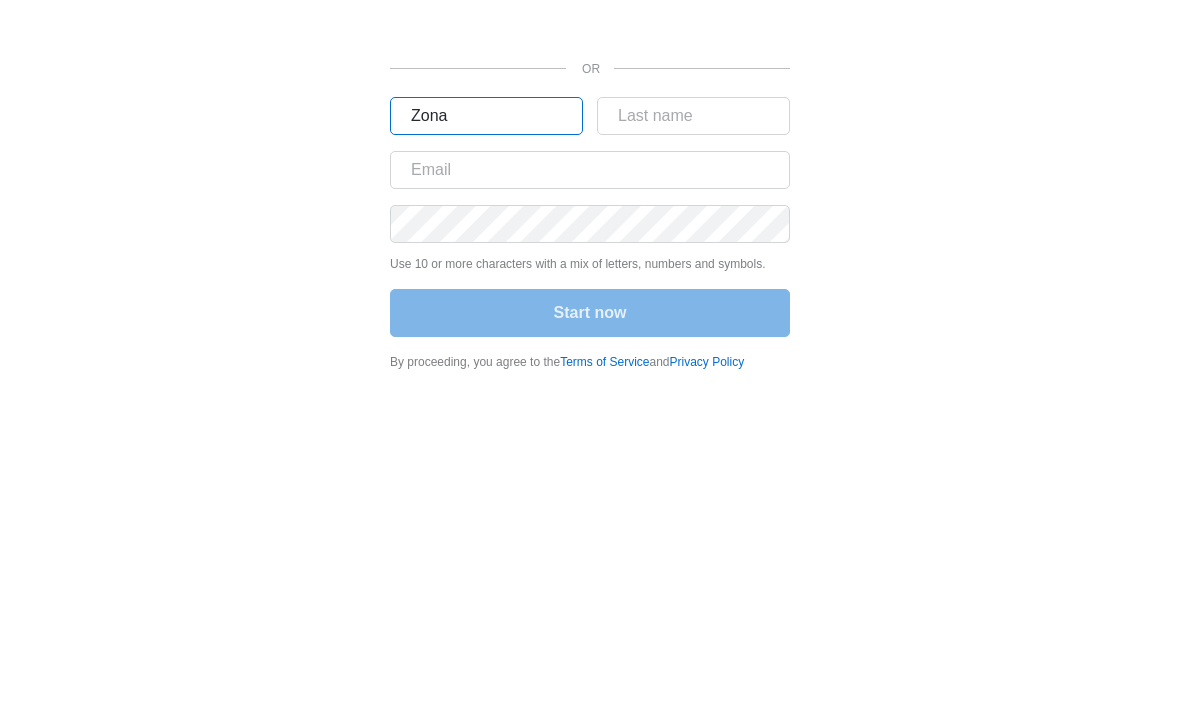 type on "Zona" 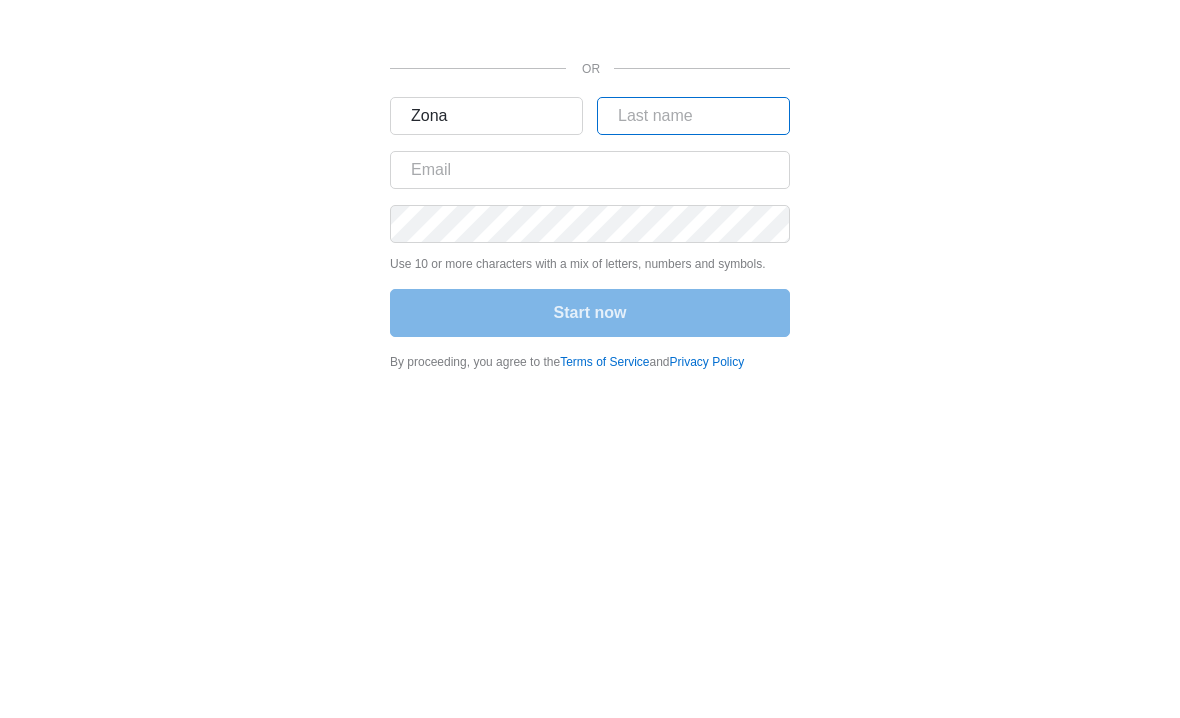 click at bounding box center (693, 116) 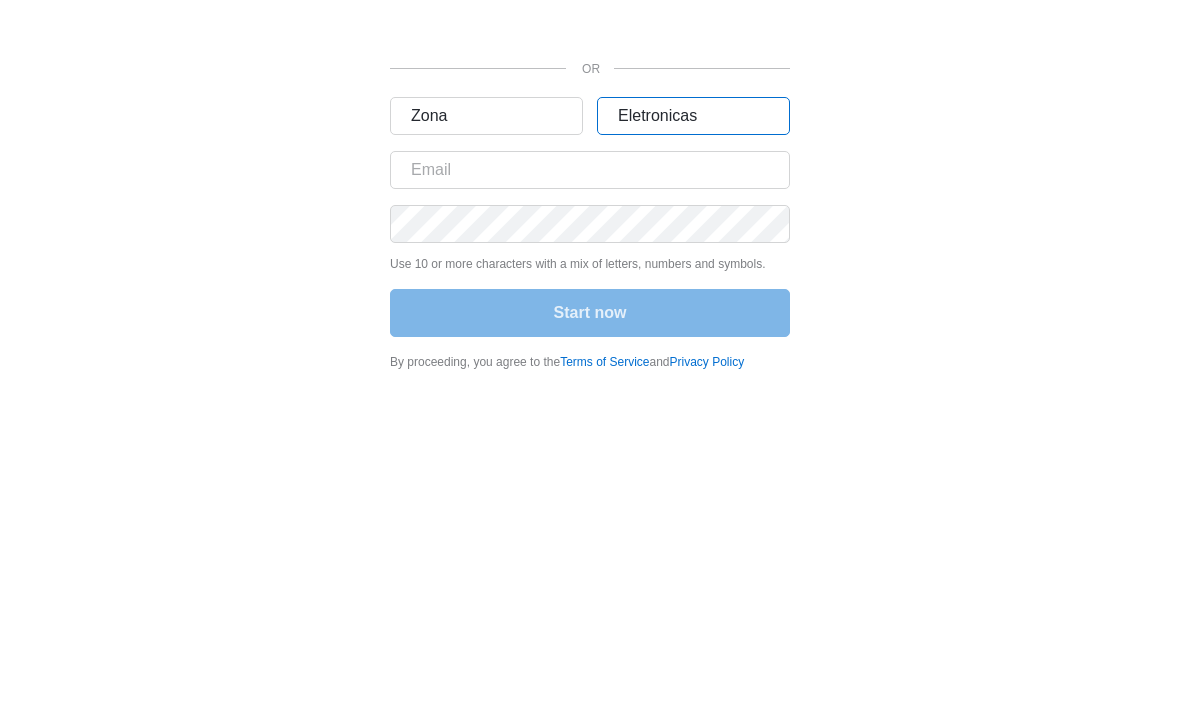 type on "Eletronicas" 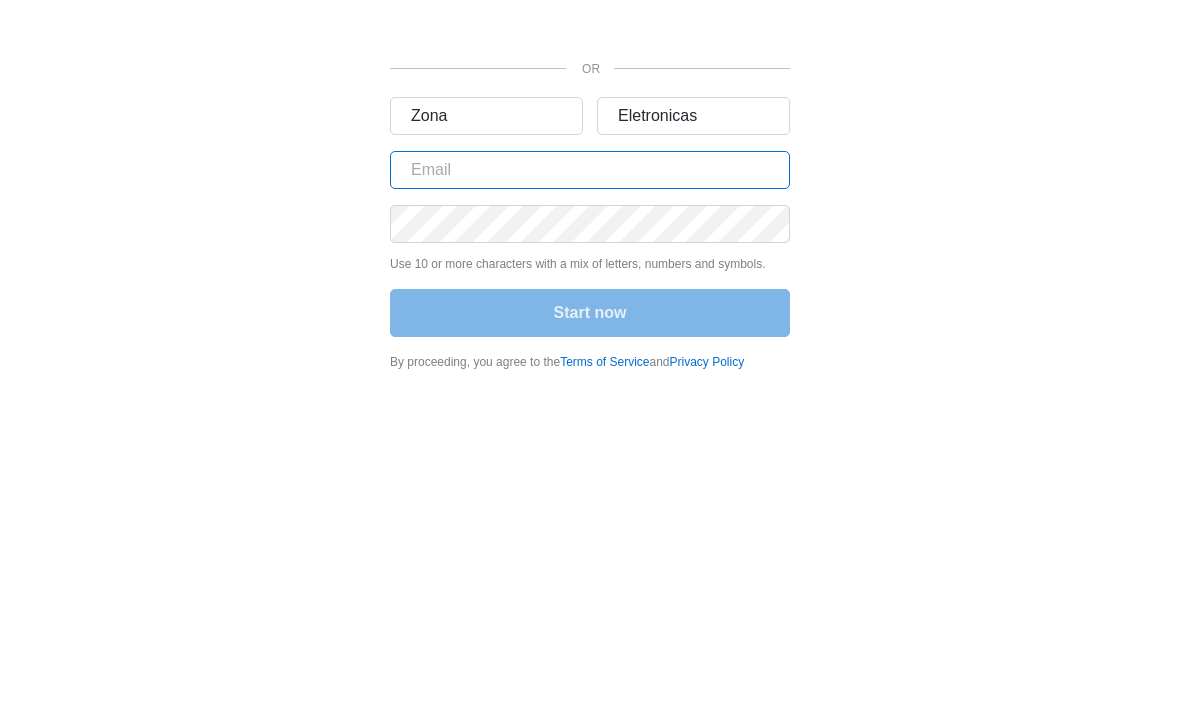 click at bounding box center [590, 170] 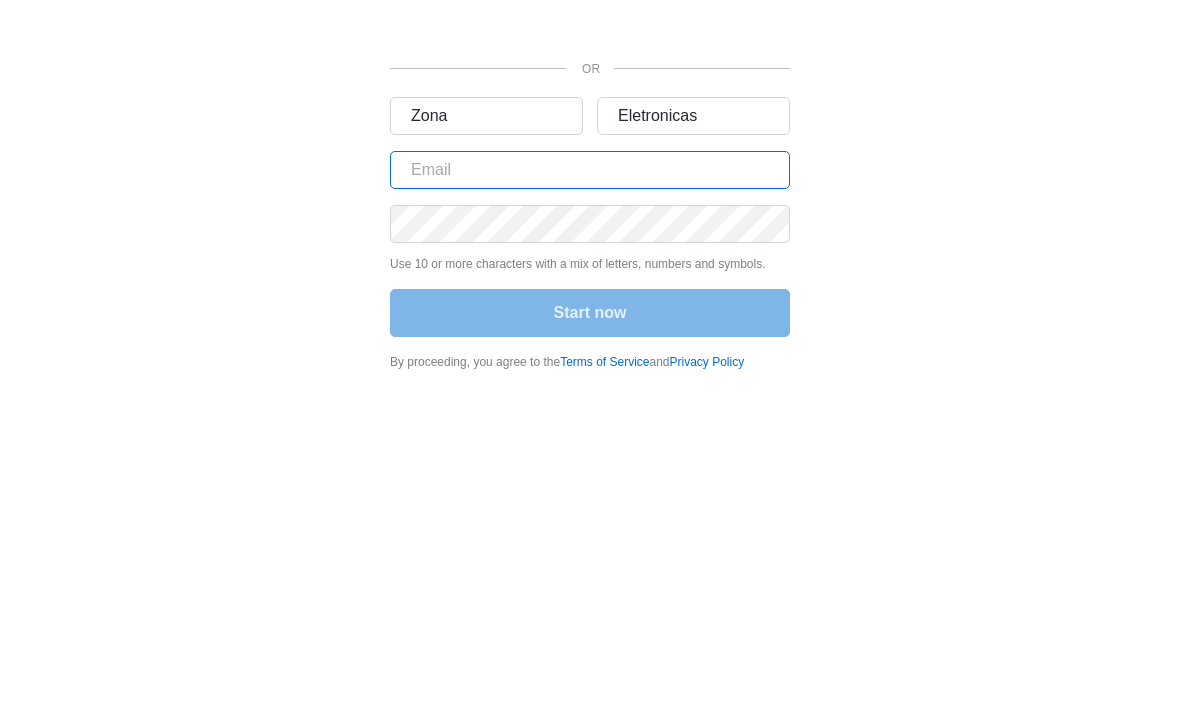 type on "[USERNAME]@[DOMAIN].com" 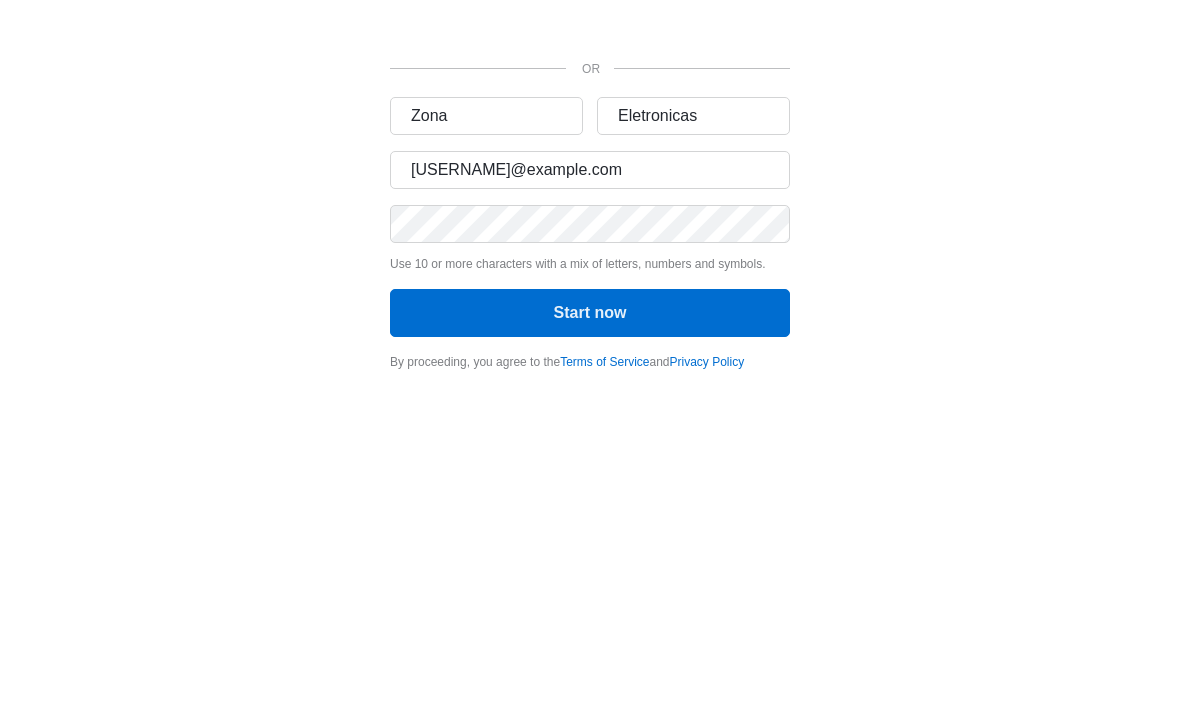 click on "Start now" at bounding box center (590, 313) 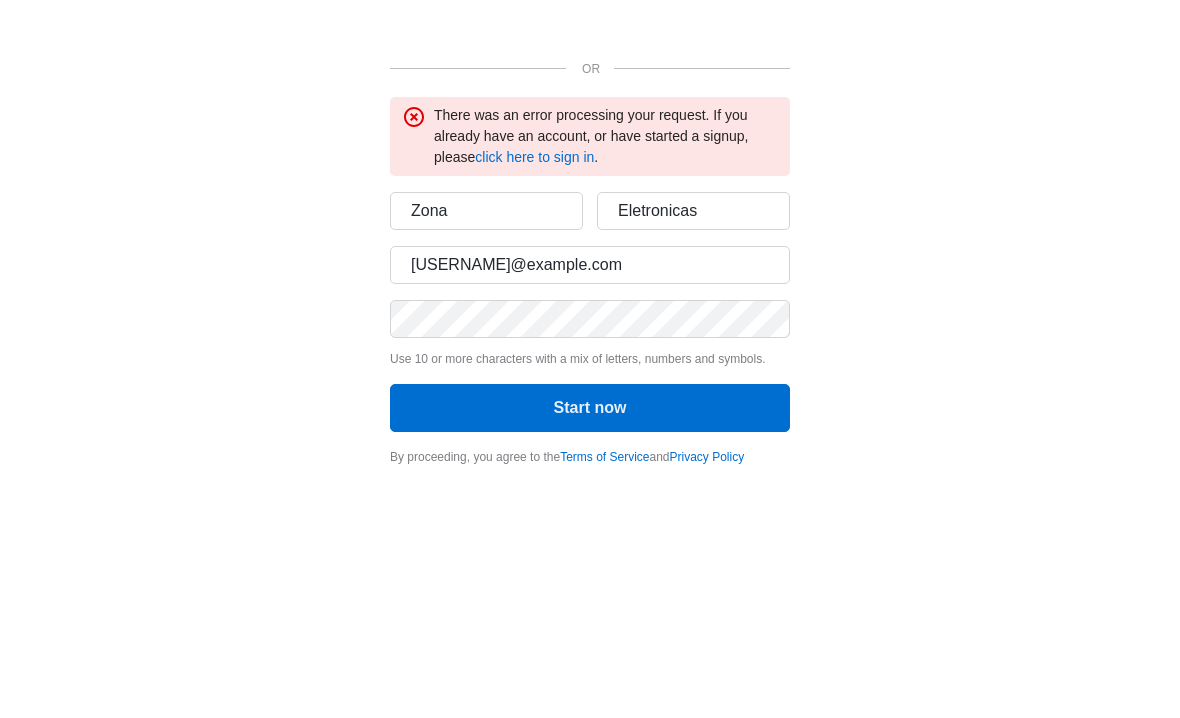 click at bounding box center (590, 20) 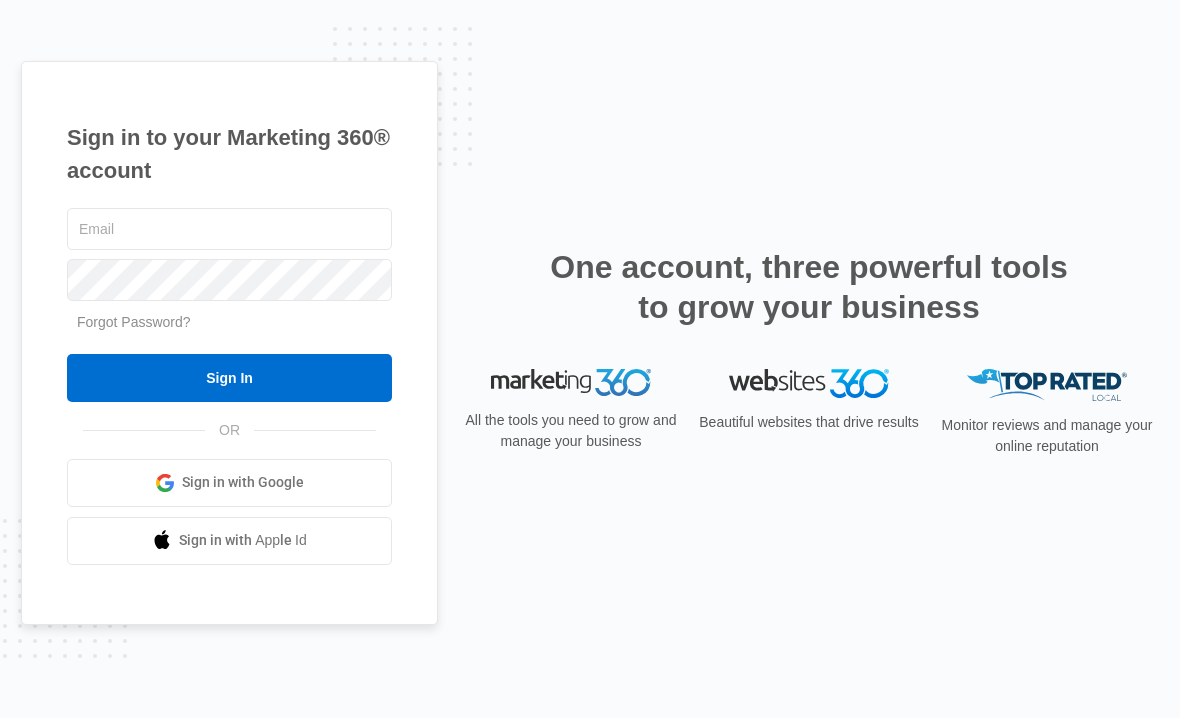 scroll, scrollTop: 0, scrollLeft: 0, axis: both 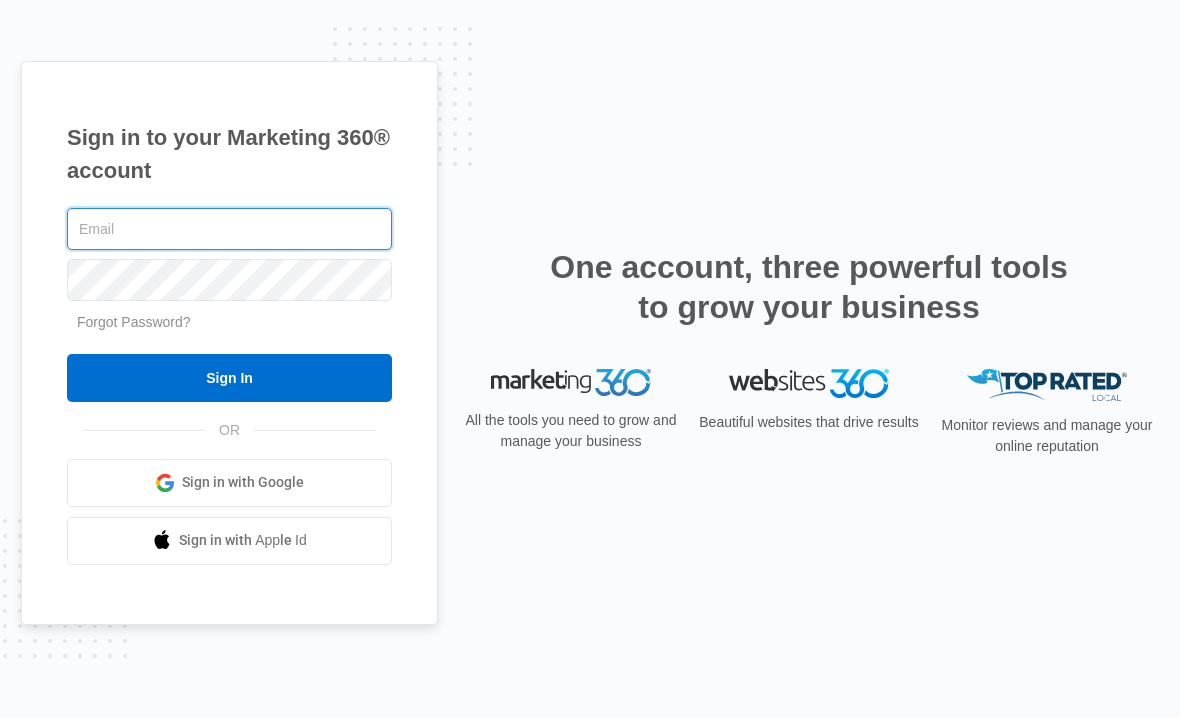 type on "[EMAIL]@example.com" 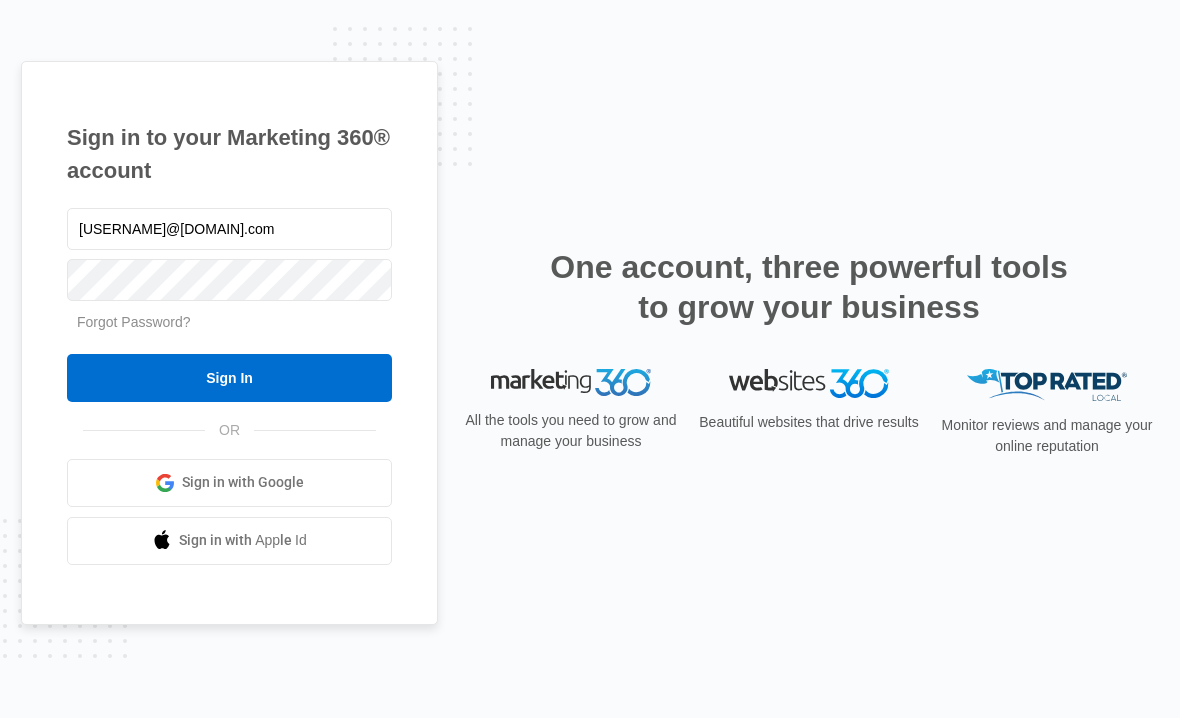 click on "Sign In" at bounding box center [229, 378] 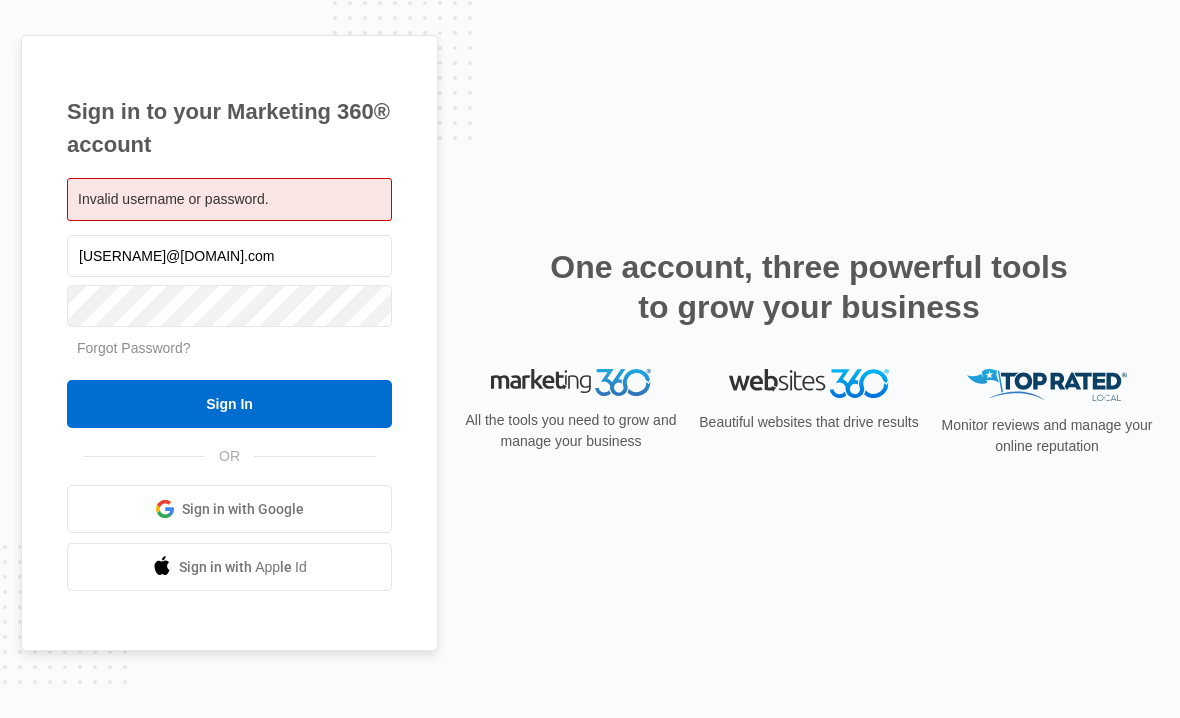 scroll, scrollTop: 0, scrollLeft: 0, axis: both 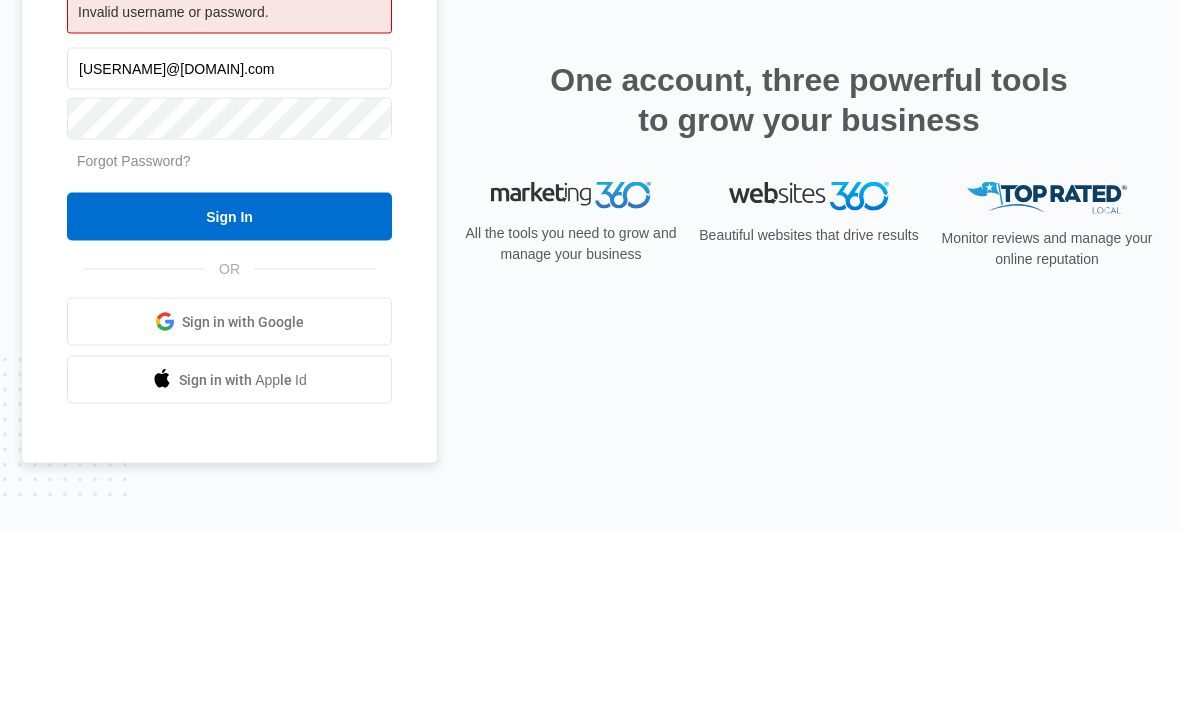 click on "Forgot Password?" at bounding box center (134, 348) 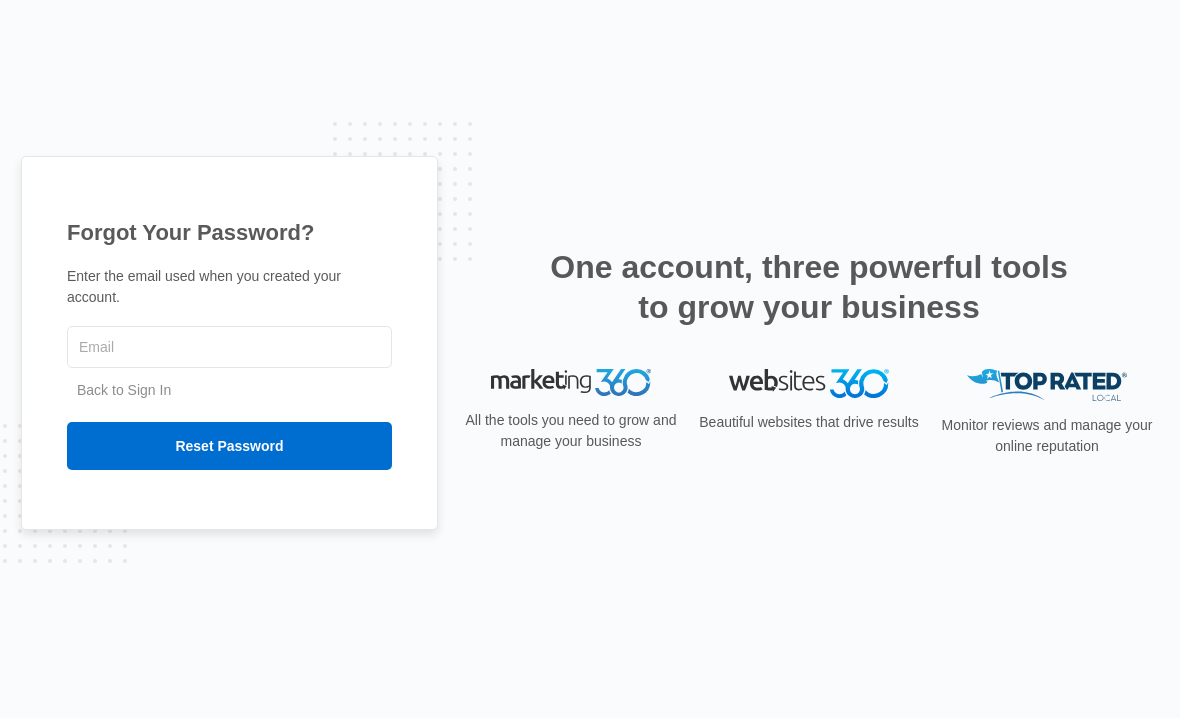 scroll, scrollTop: 171, scrollLeft: 0, axis: vertical 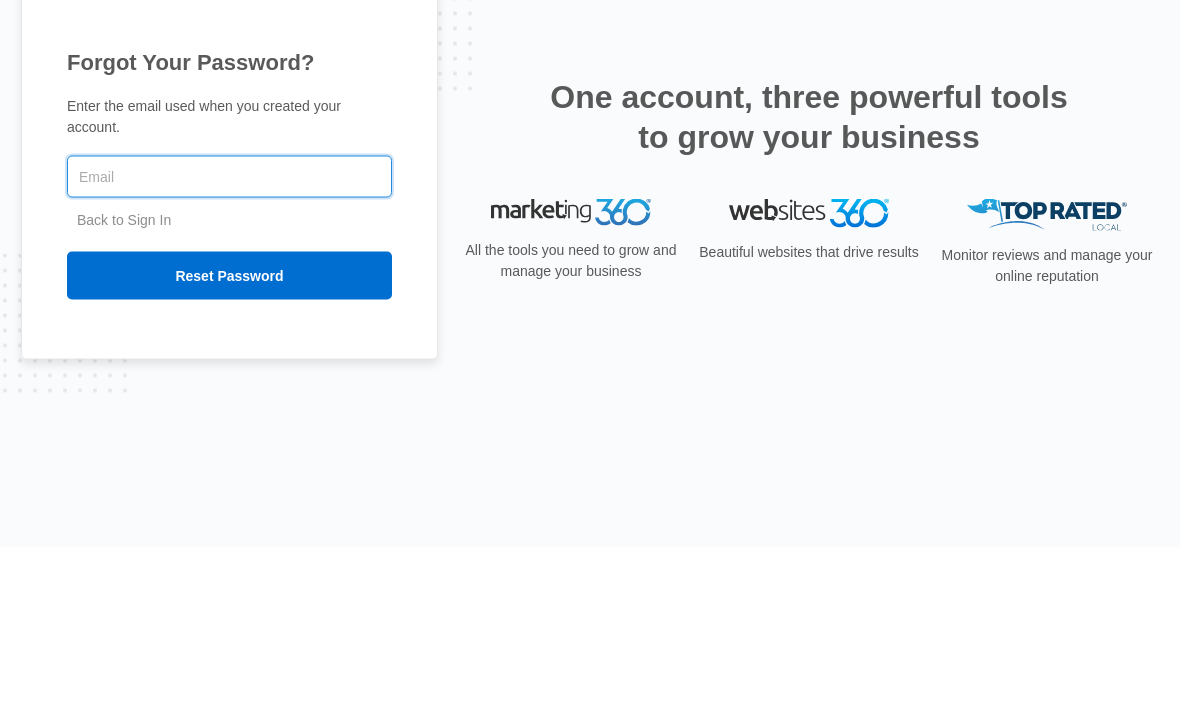 type on "[EMAIL]@example.com" 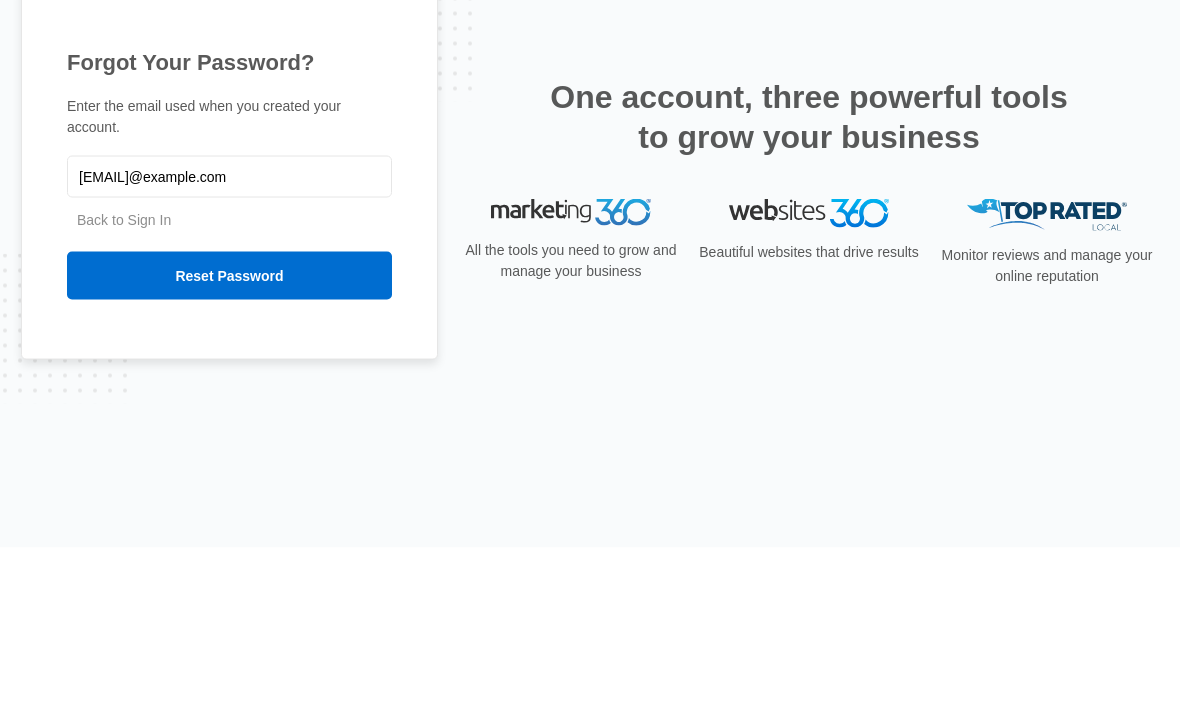 click on "Reset Password" at bounding box center [229, 446] 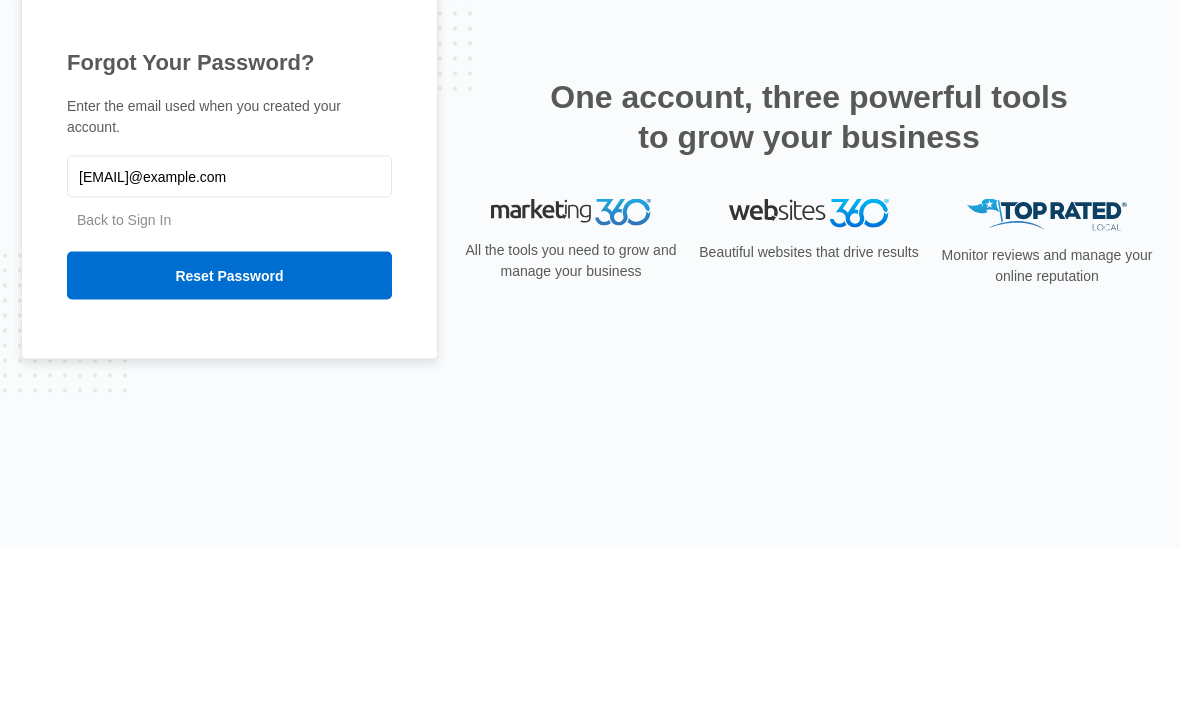 click on "Reset Password" at bounding box center [229, 446] 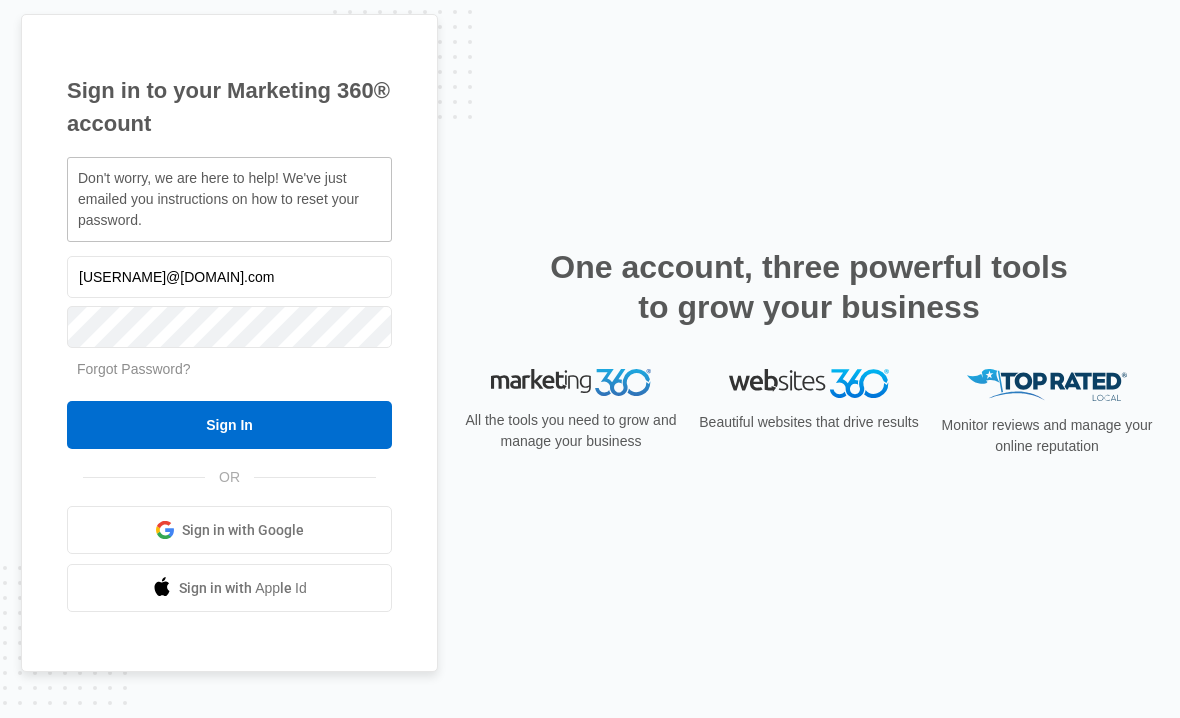 scroll, scrollTop: 128, scrollLeft: 0, axis: vertical 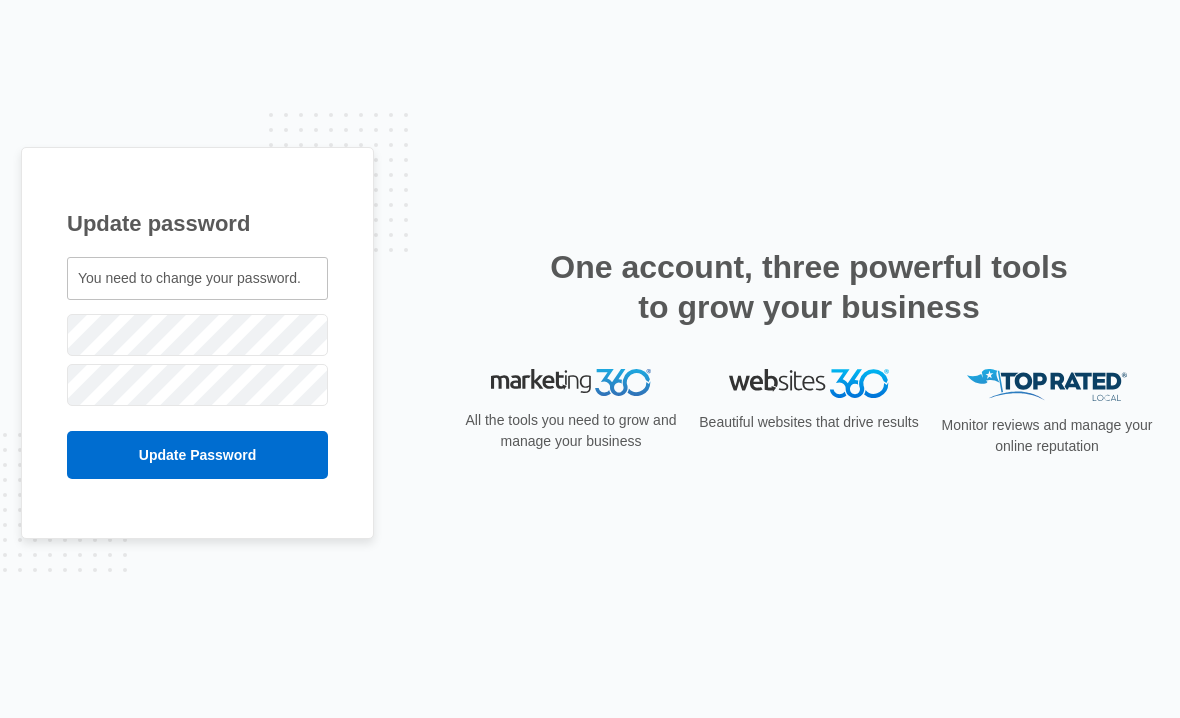 click on "Update Password" at bounding box center [197, 455] 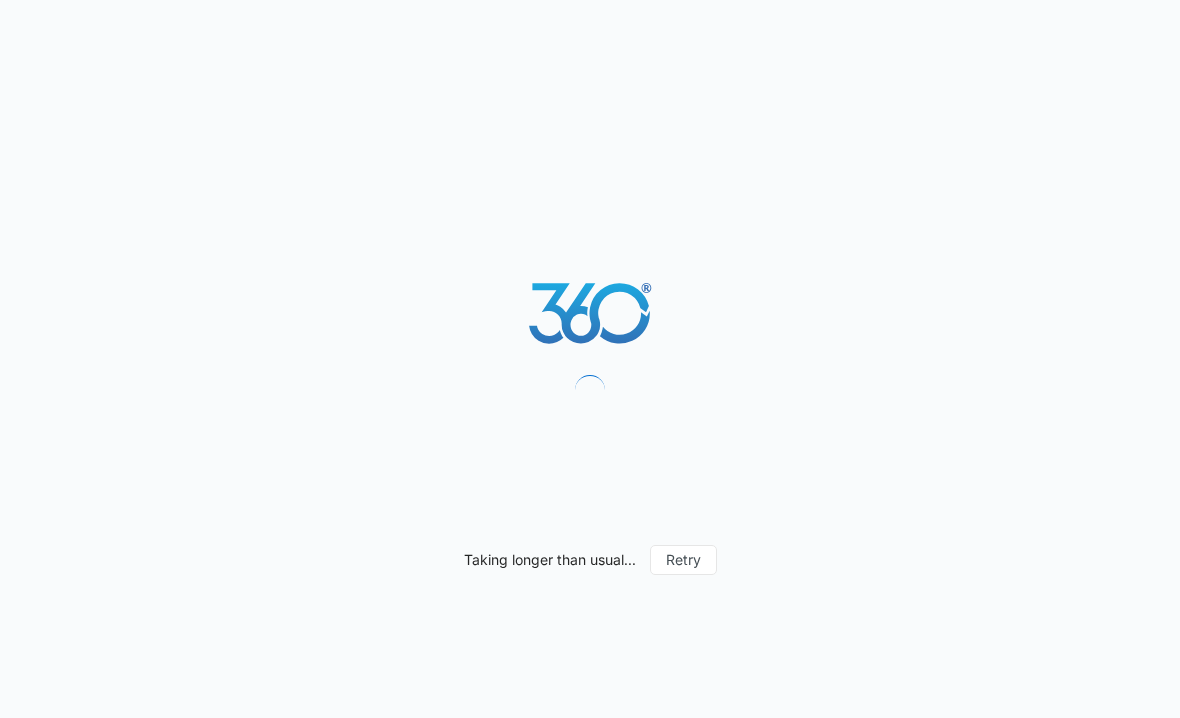 scroll, scrollTop: 0, scrollLeft: 0, axis: both 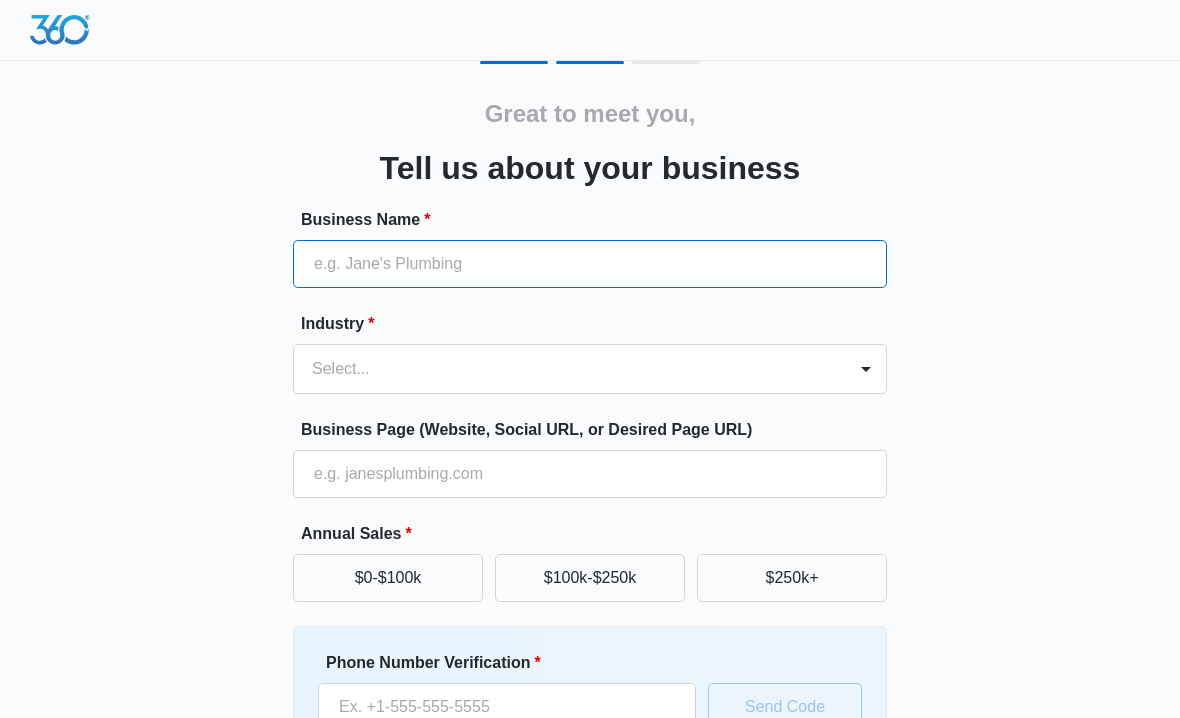 click on "Business Name *" at bounding box center [590, 264] 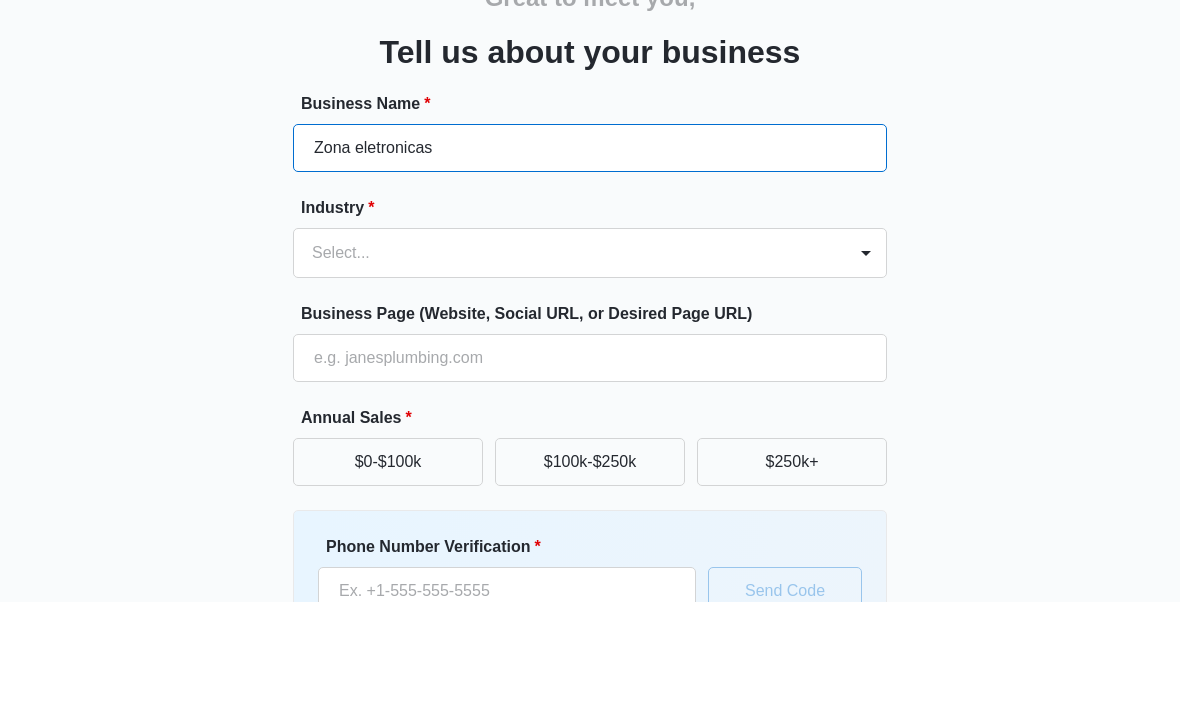 type on "Zona eletronicas" 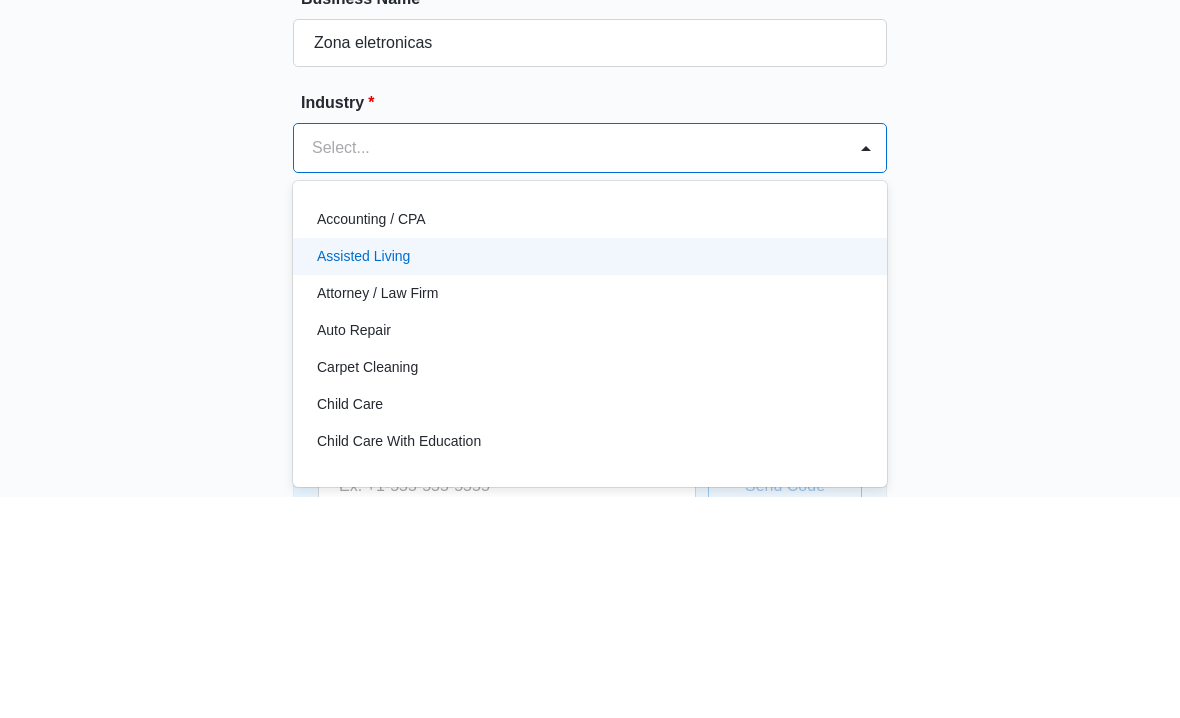 click on "Assisted Living" at bounding box center [588, 477] 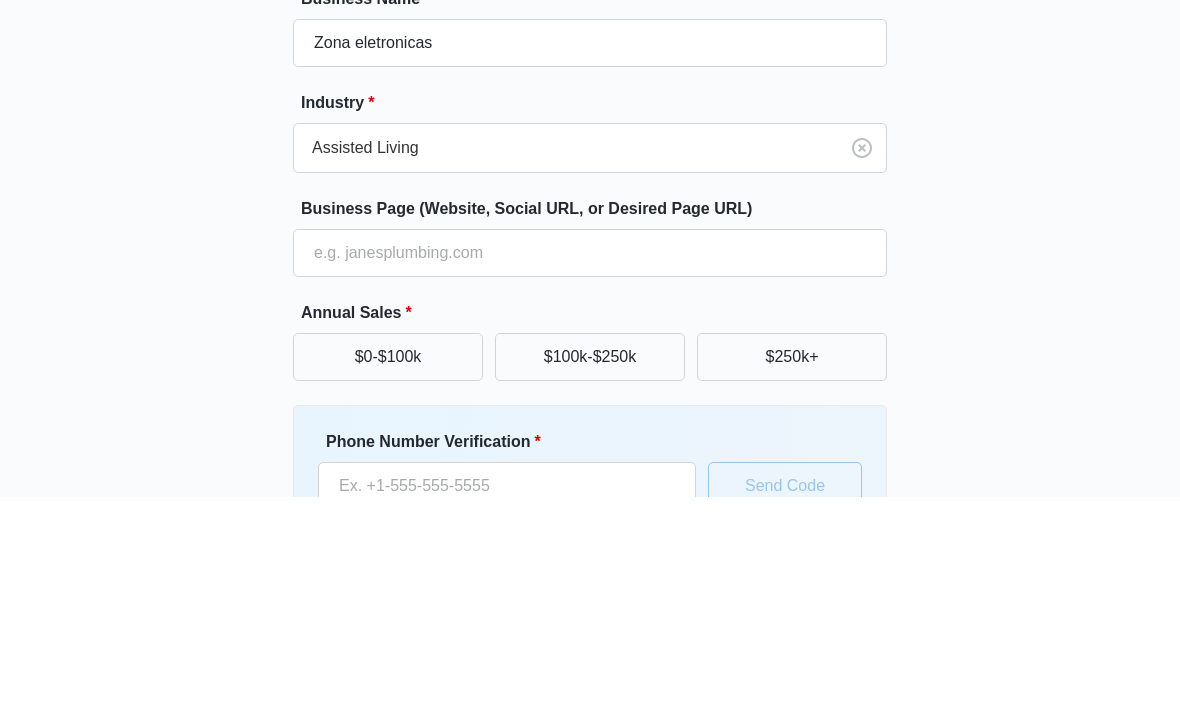 scroll, scrollTop: 178, scrollLeft: 0, axis: vertical 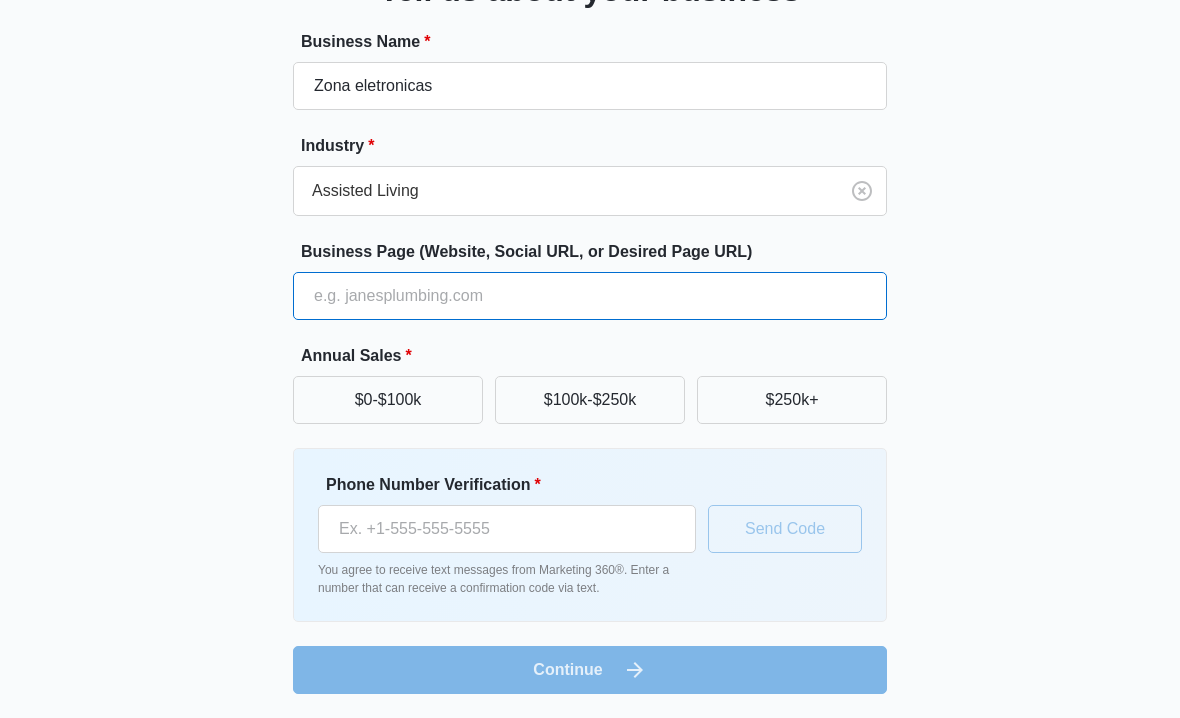 click on "Business Page (Website, Social URL, or Desired Page URL)" at bounding box center (590, 296) 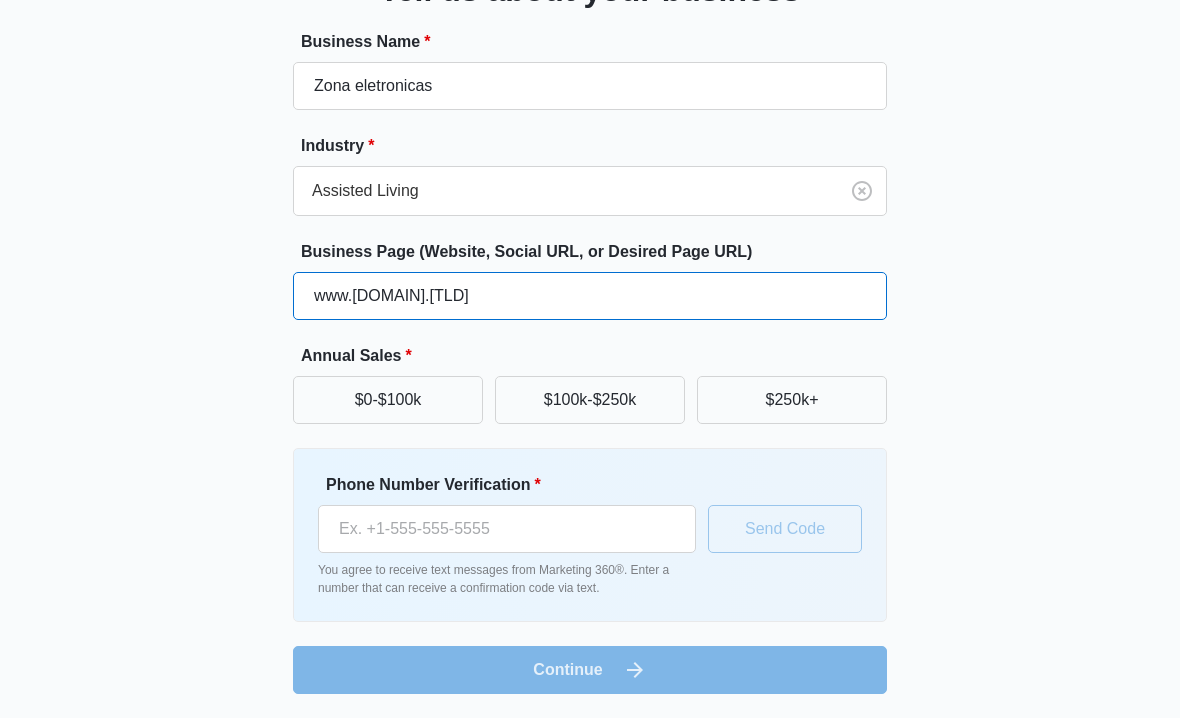 type on "www.[DOMAIN].[TLD]" 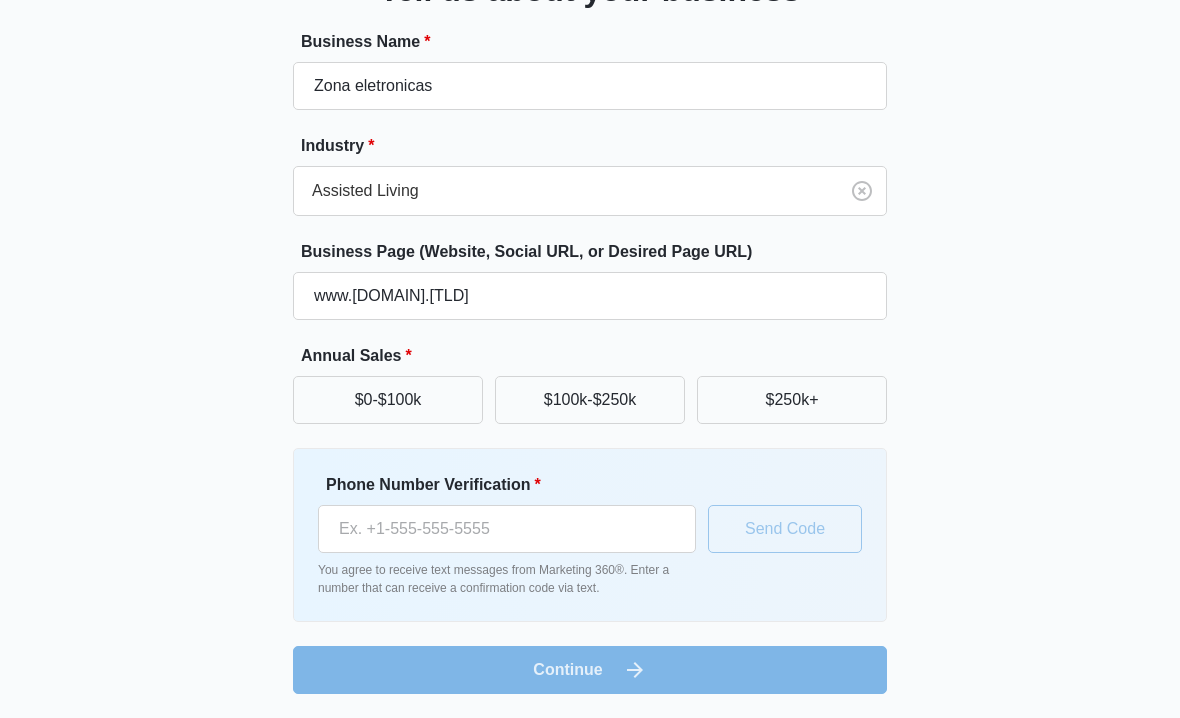 click on "$0-$100k" at bounding box center [388, 400] 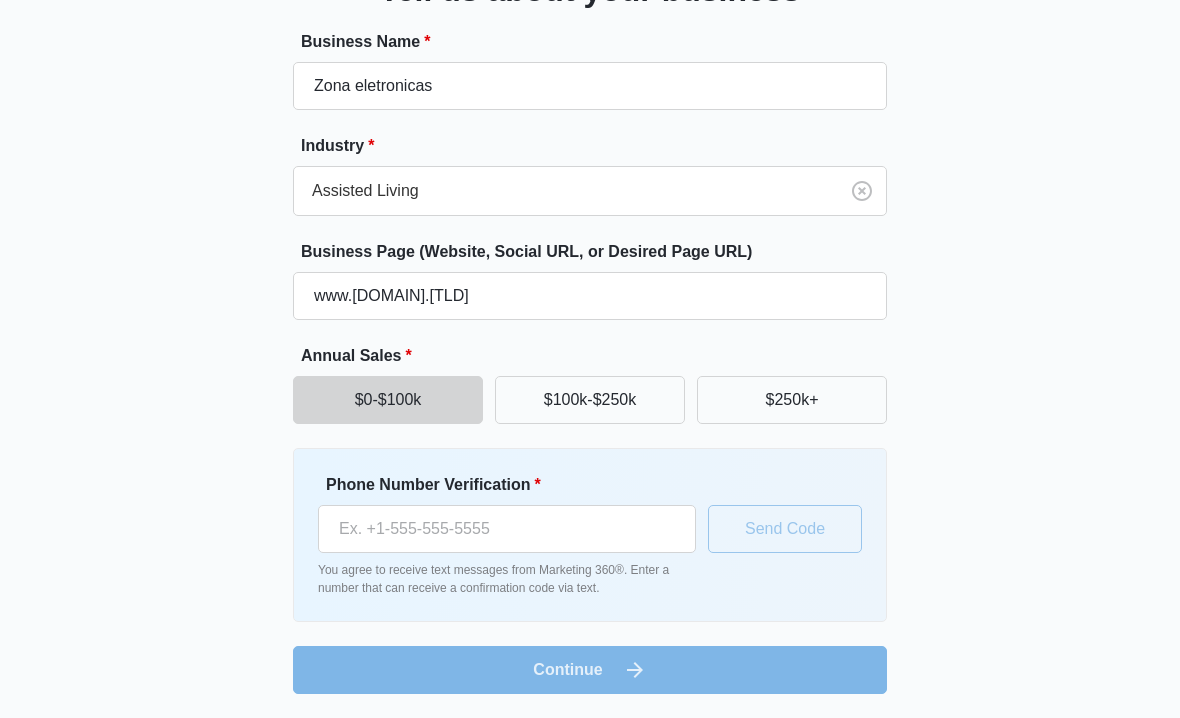 click on "$0-$100k" at bounding box center (388, 400) 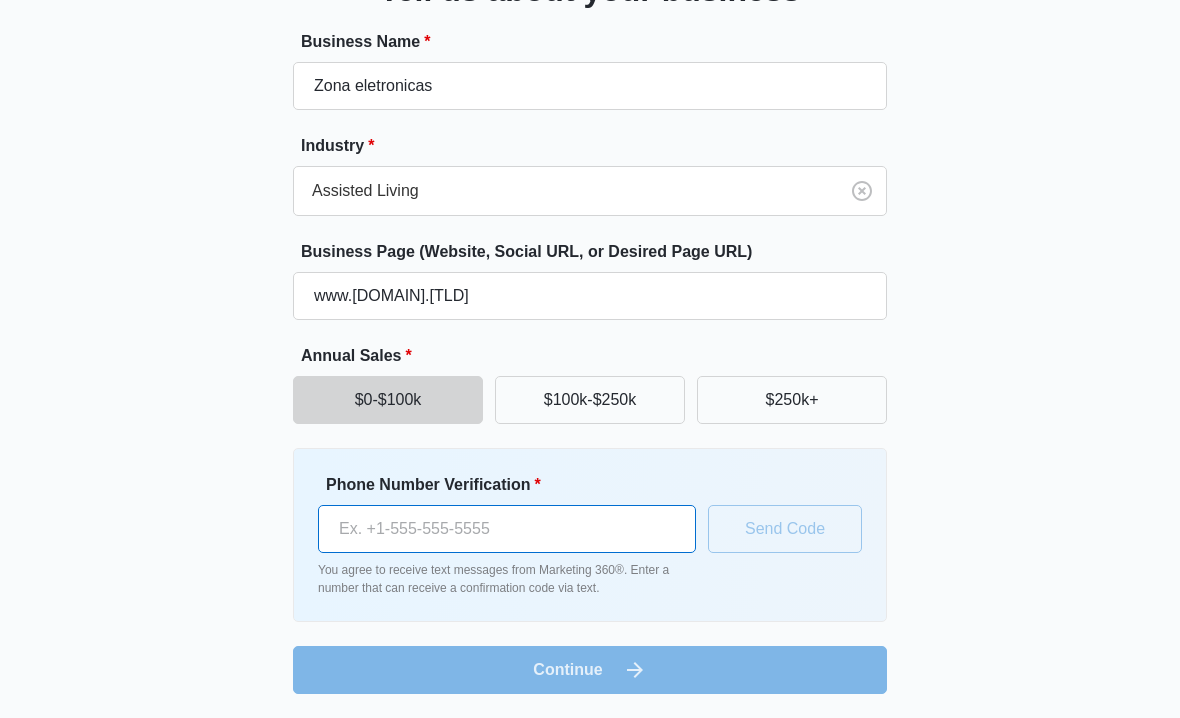 click on "Phone Number Verification *" at bounding box center [507, 529] 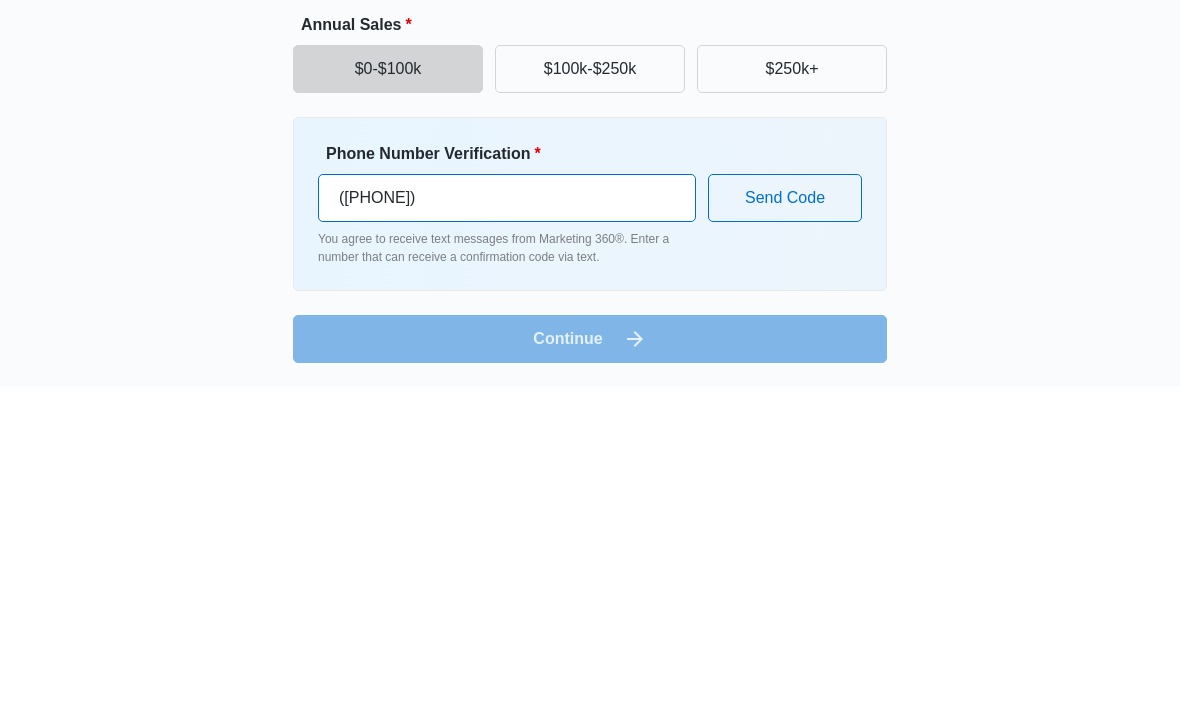 type on "([PHONE])" 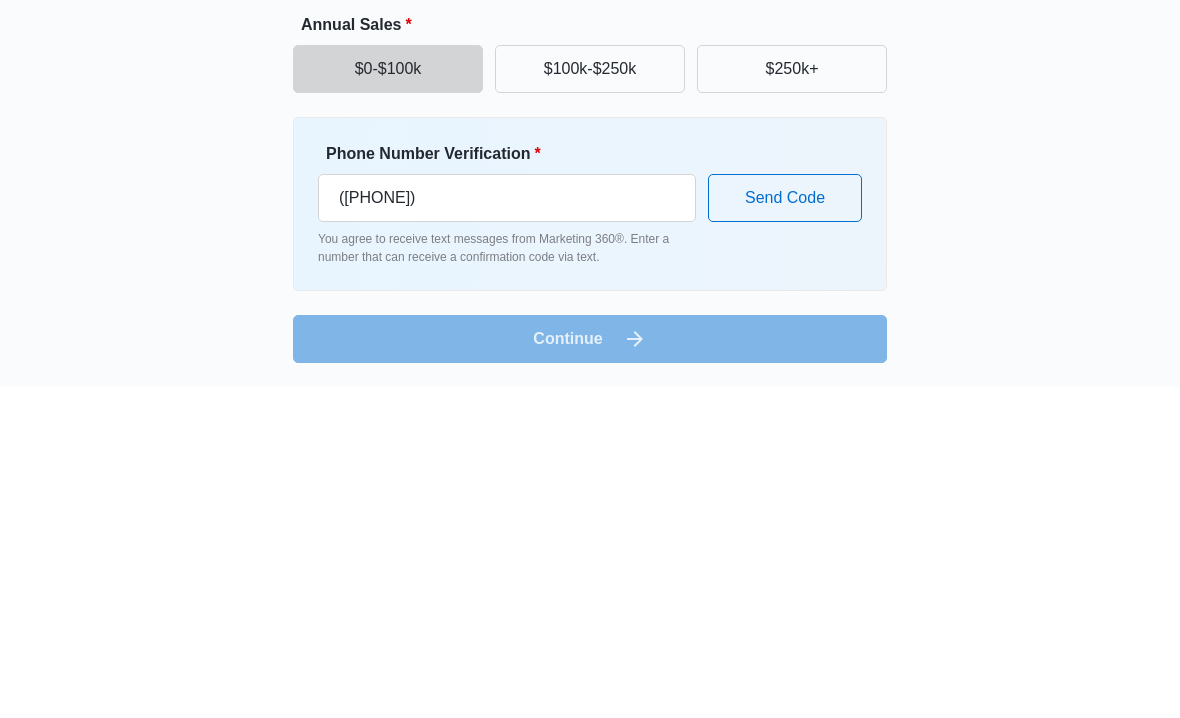 click on "Send Code" at bounding box center [785, 529] 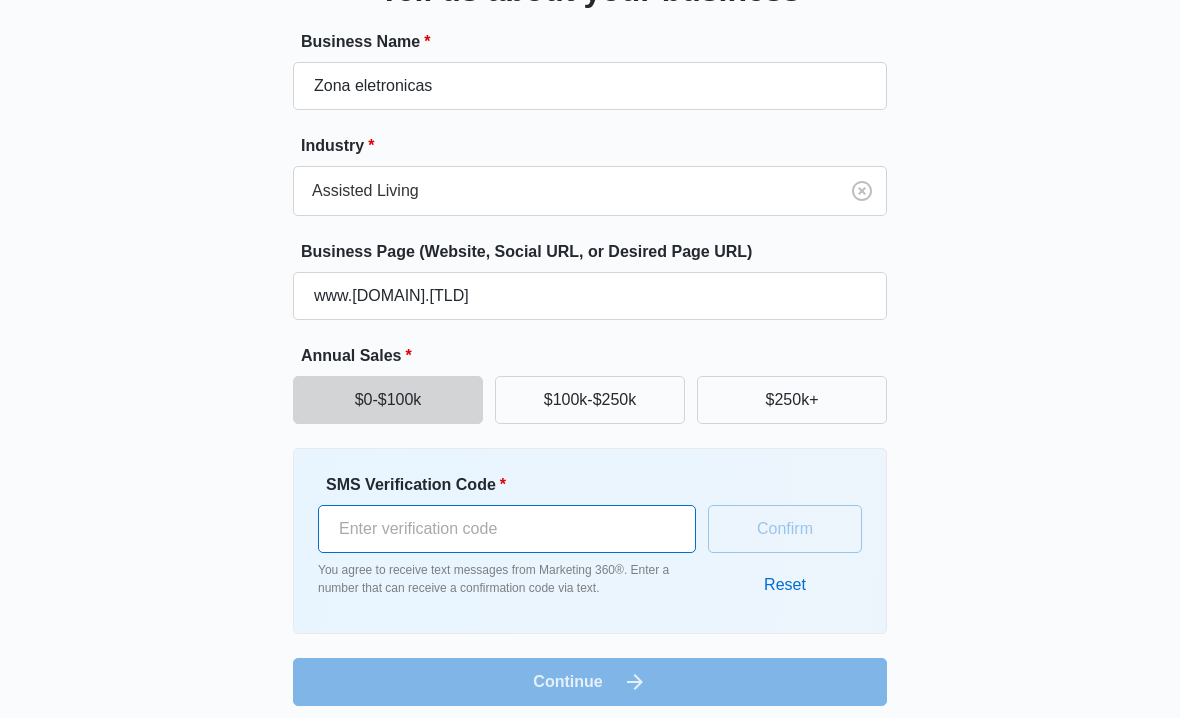 click on "SMS Verification Code *" at bounding box center [507, 529] 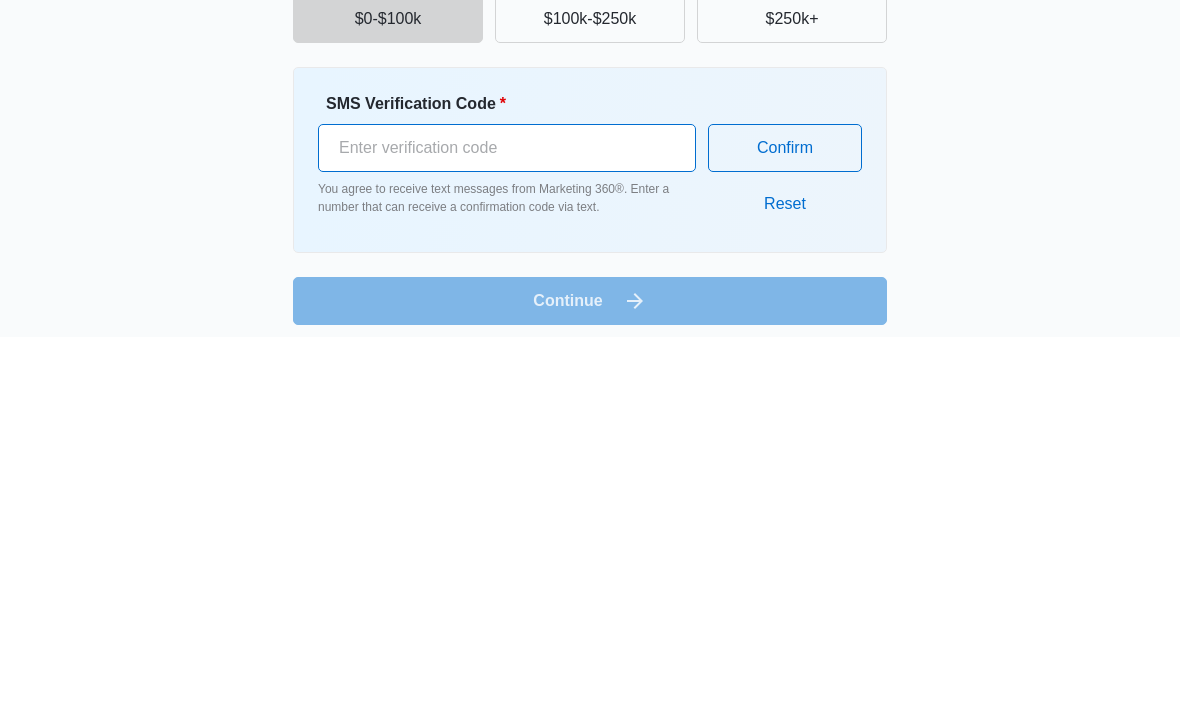 type on "[NUMBER]" 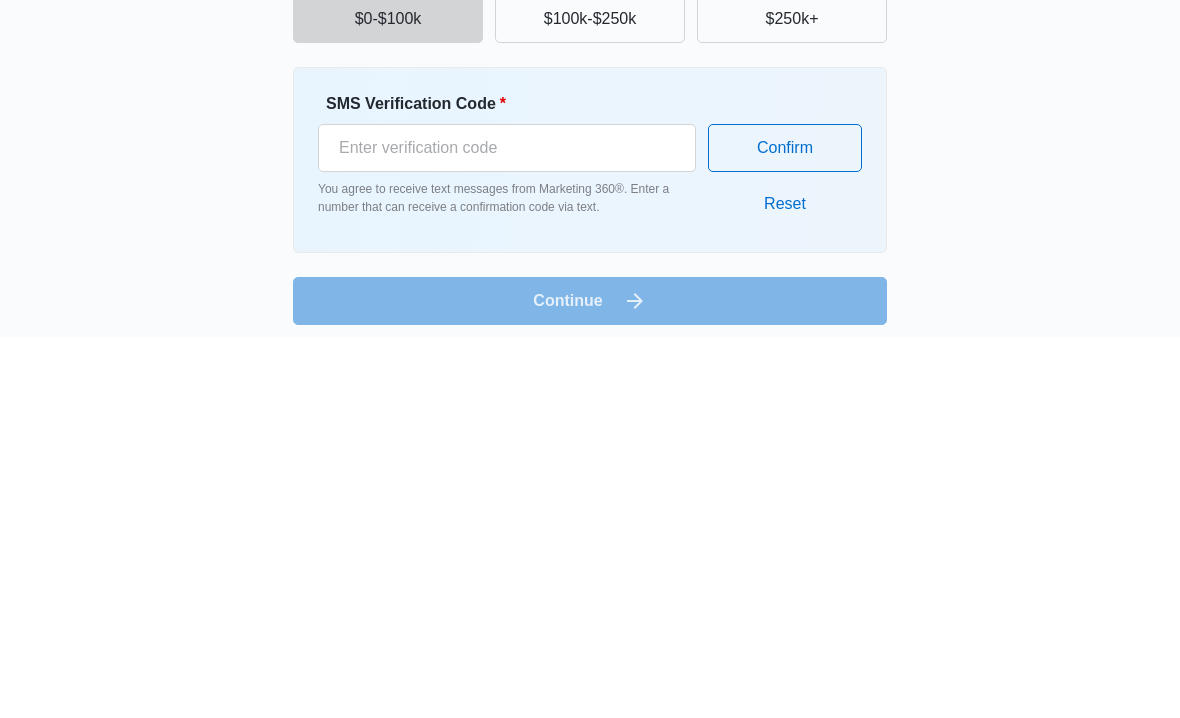 click on "Confirm" at bounding box center [785, 529] 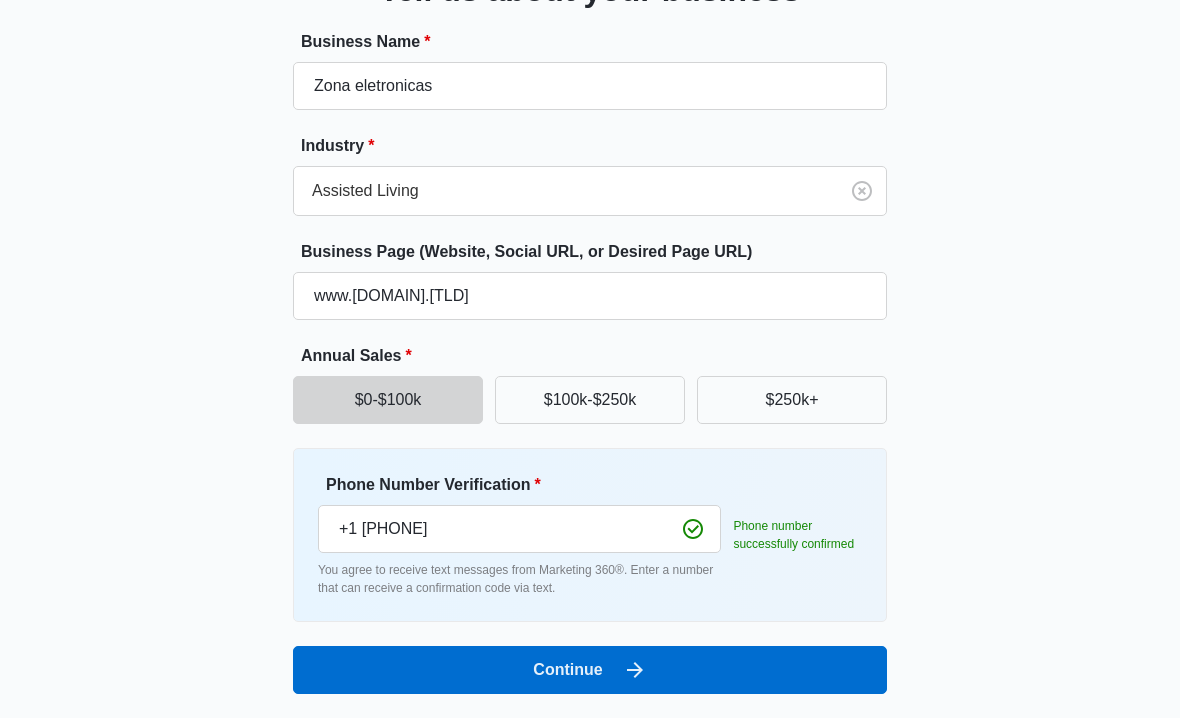 scroll, scrollTop: 178, scrollLeft: 0, axis: vertical 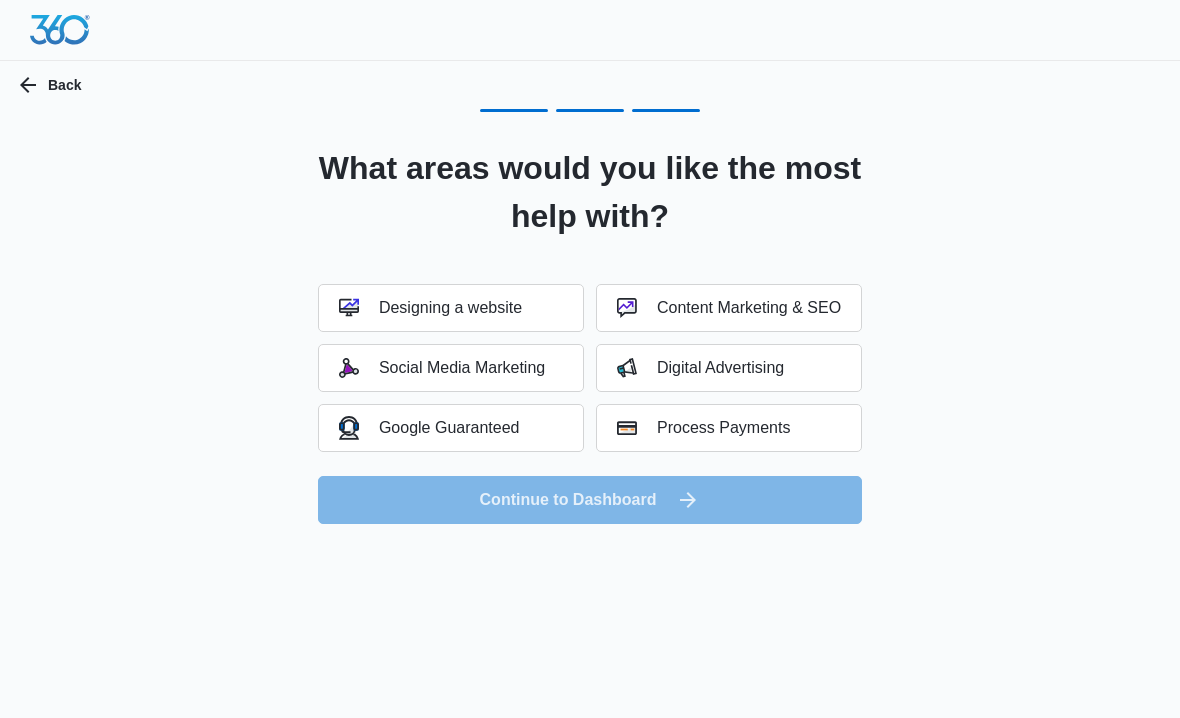 click on "Social Media Marketing" at bounding box center [442, 368] 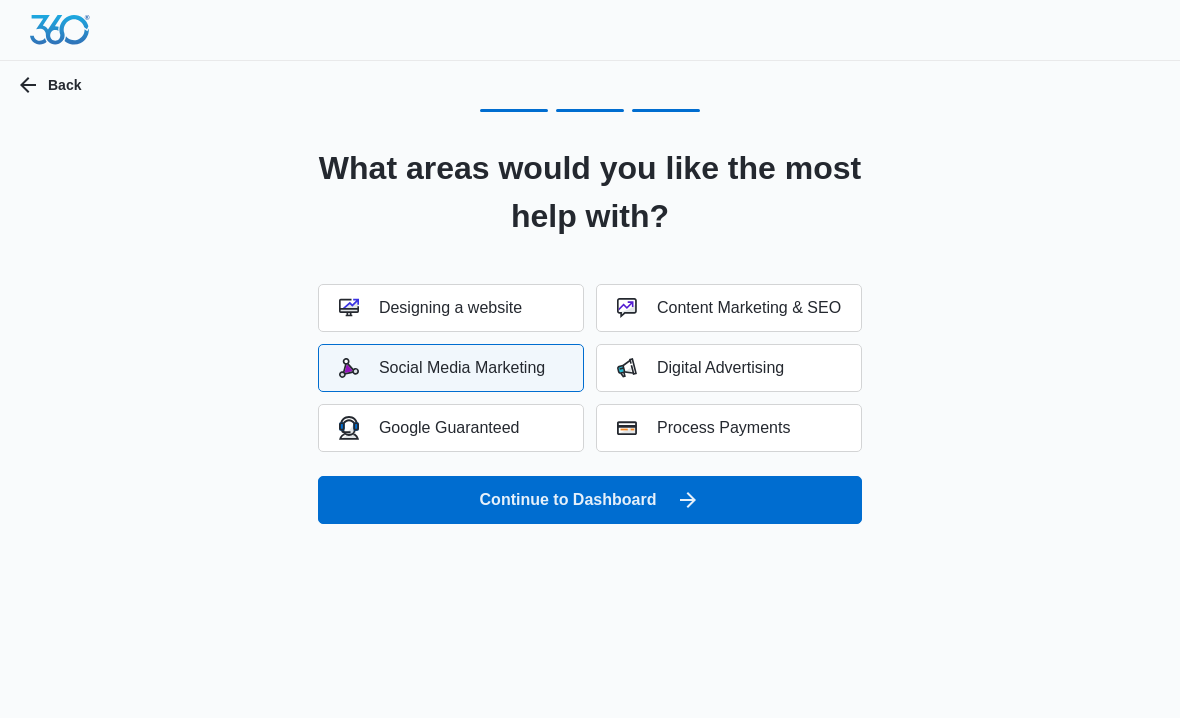 click on "Continue to Dashboard" at bounding box center [590, 500] 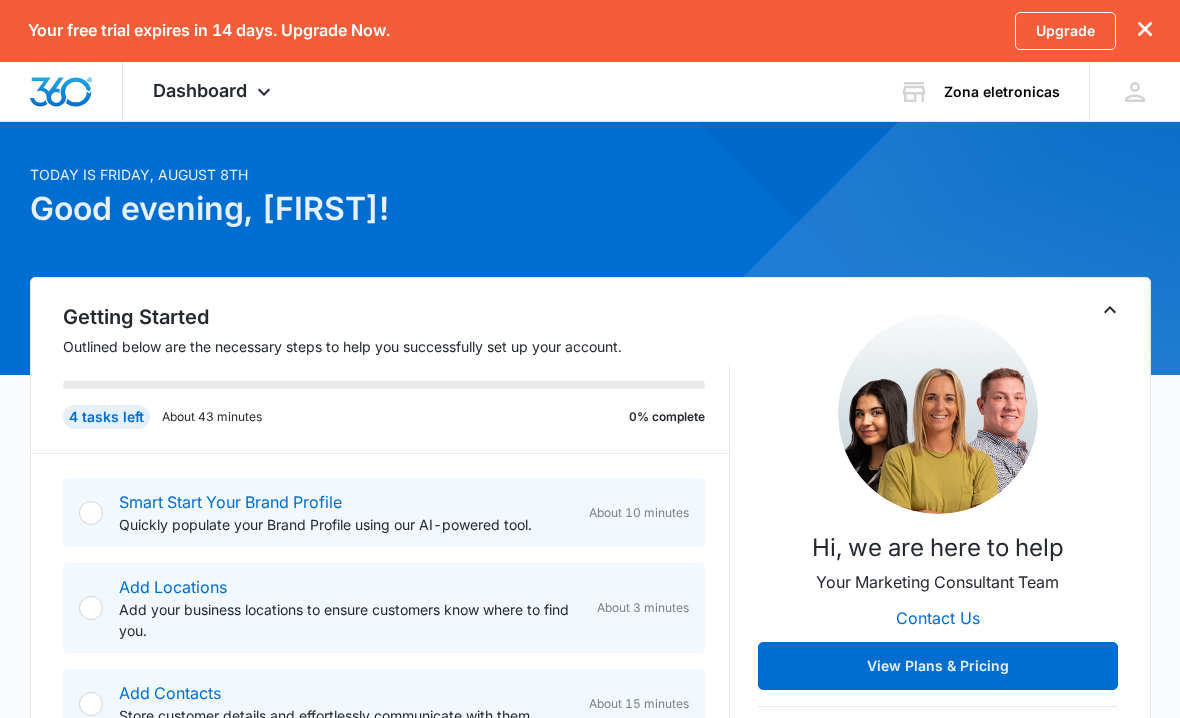 scroll, scrollTop: 0, scrollLeft: 0, axis: both 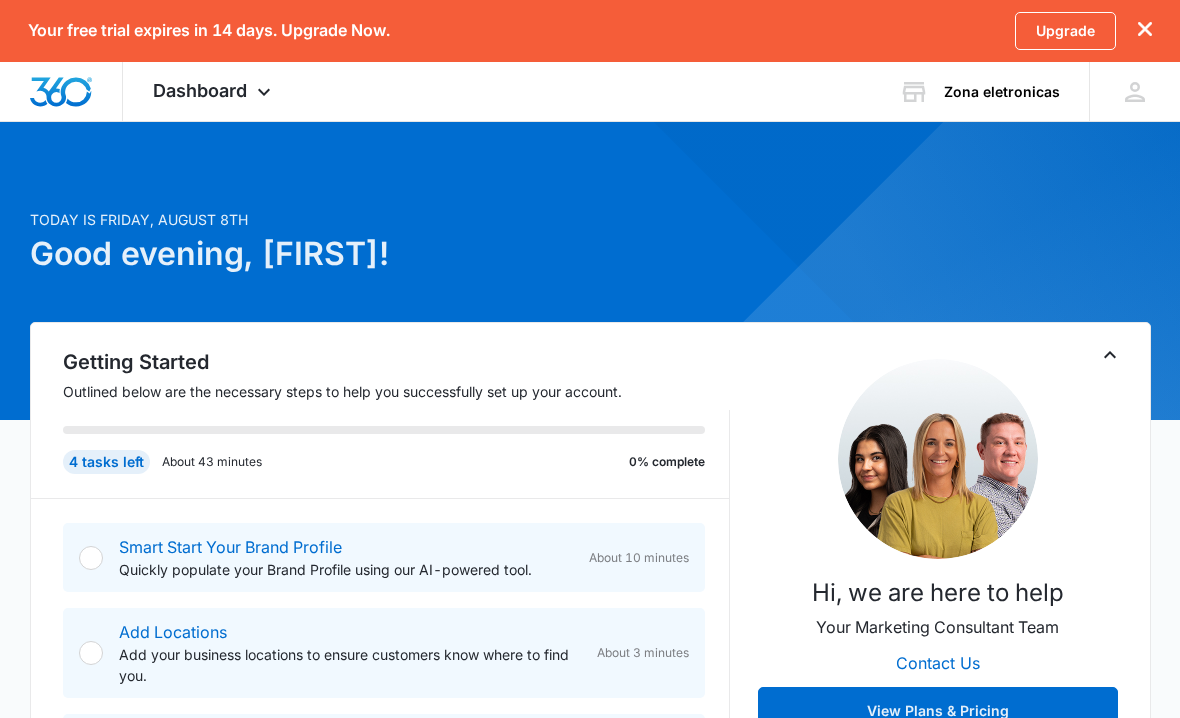 click at bounding box center (1145, 30) 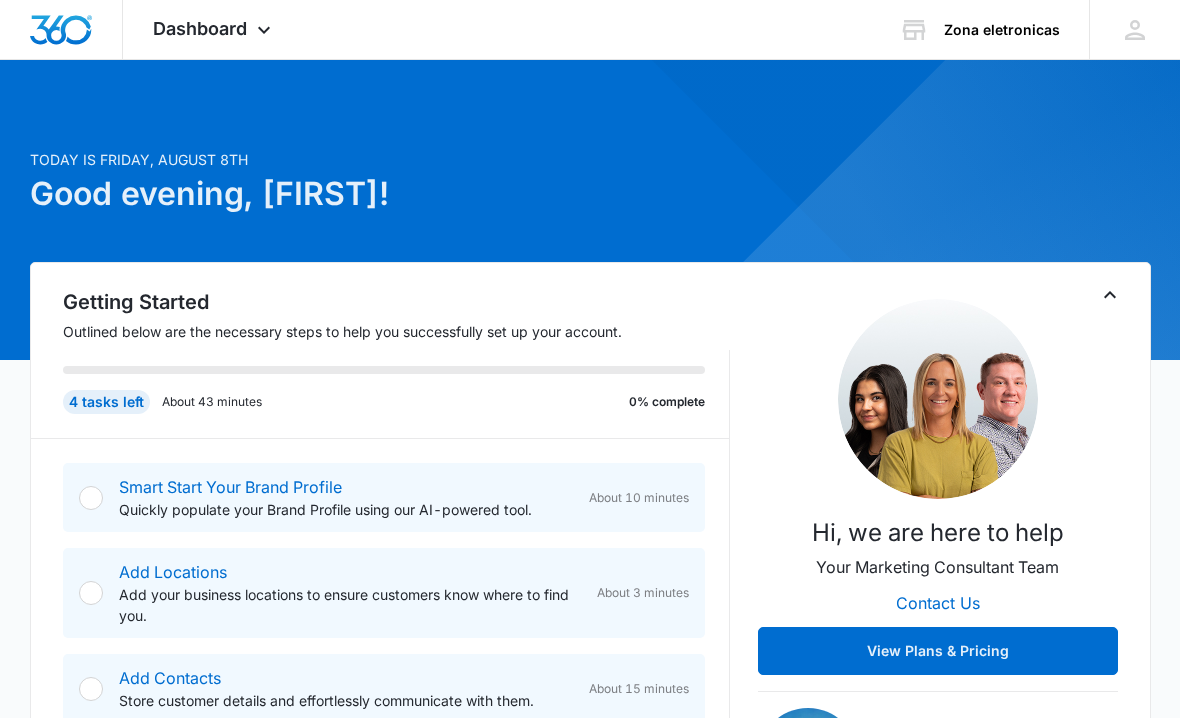 click on "Smart Start Your Brand Profile" at bounding box center (230, 487) 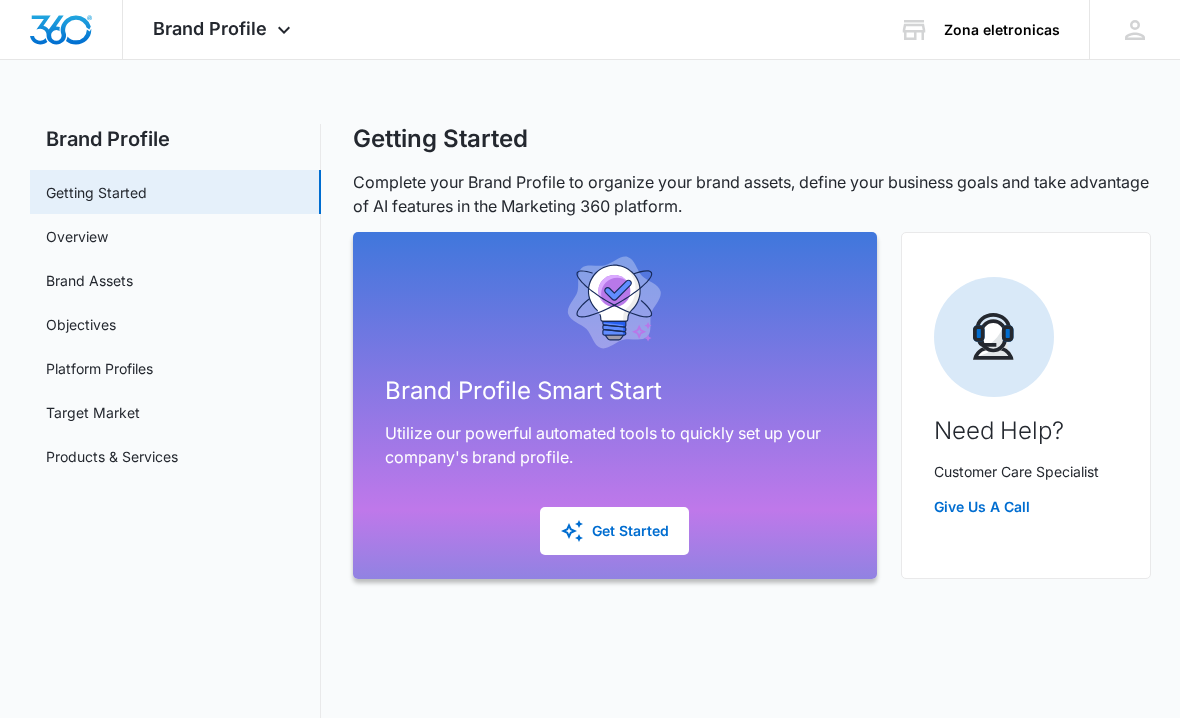 scroll, scrollTop: 0, scrollLeft: 0, axis: both 